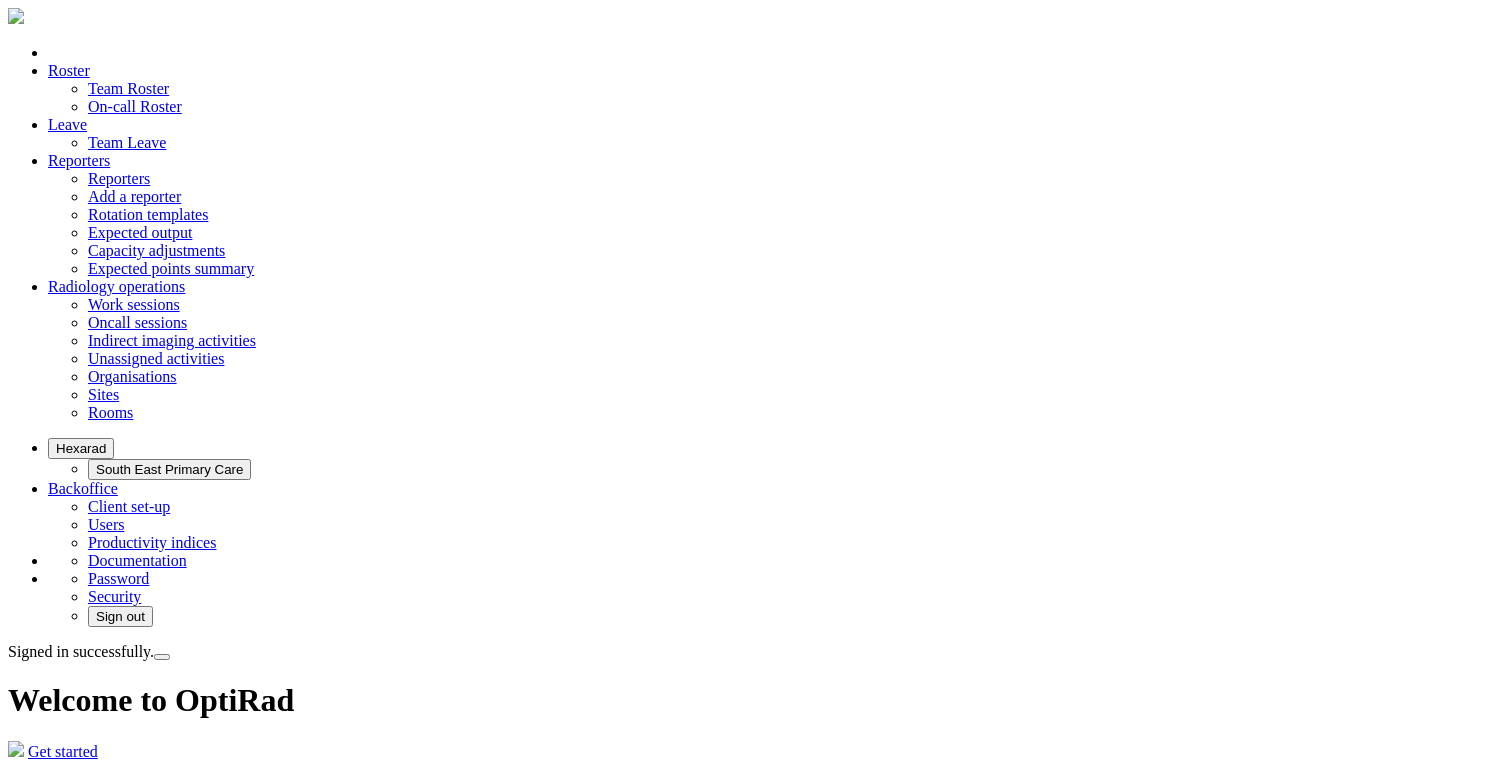 scroll, scrollTop: 0, scrollLeft: 0, axis: both 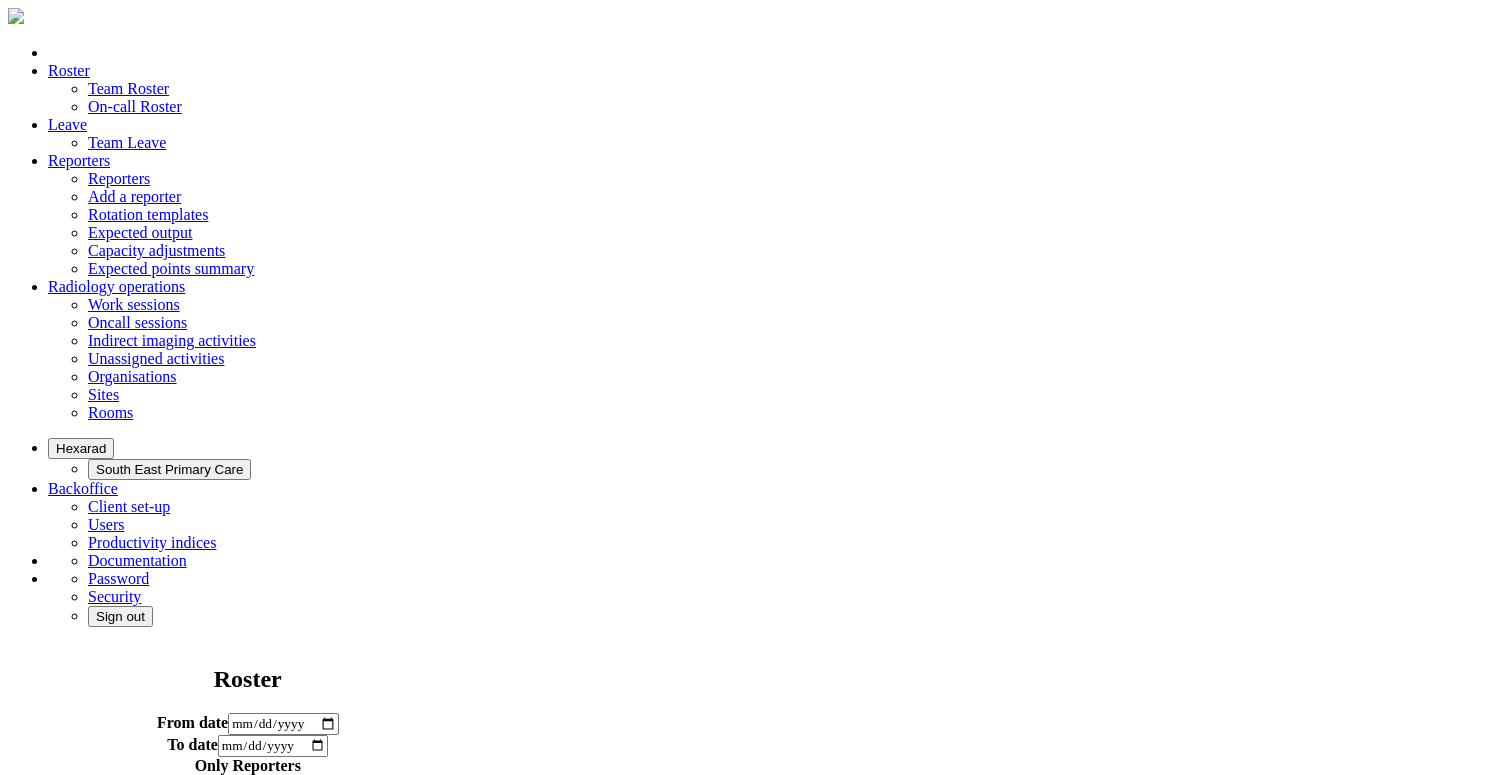 click on "Hexarad" at bounding box center (81, 448) 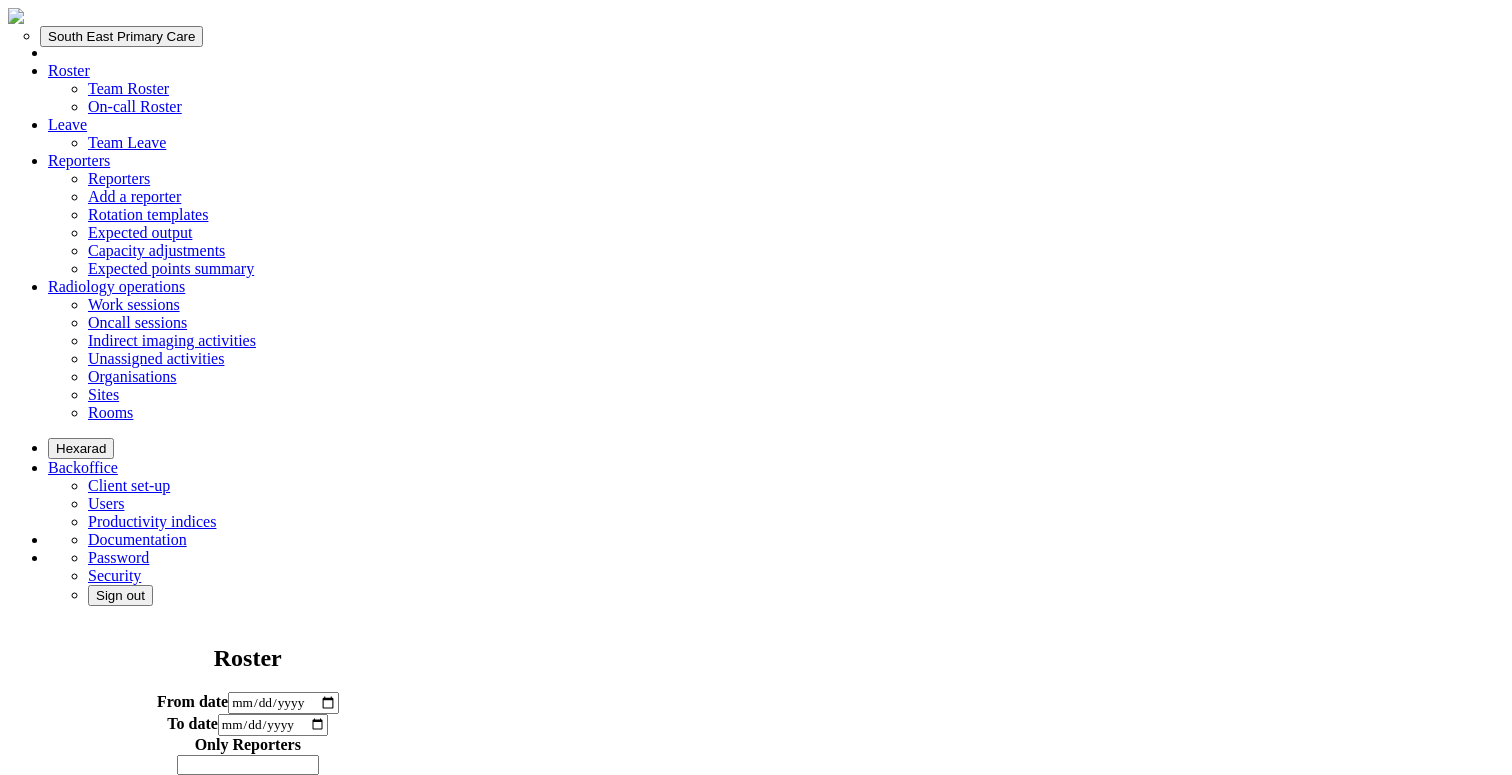click on "South East Primary Care" at bounding box center (121, 36) 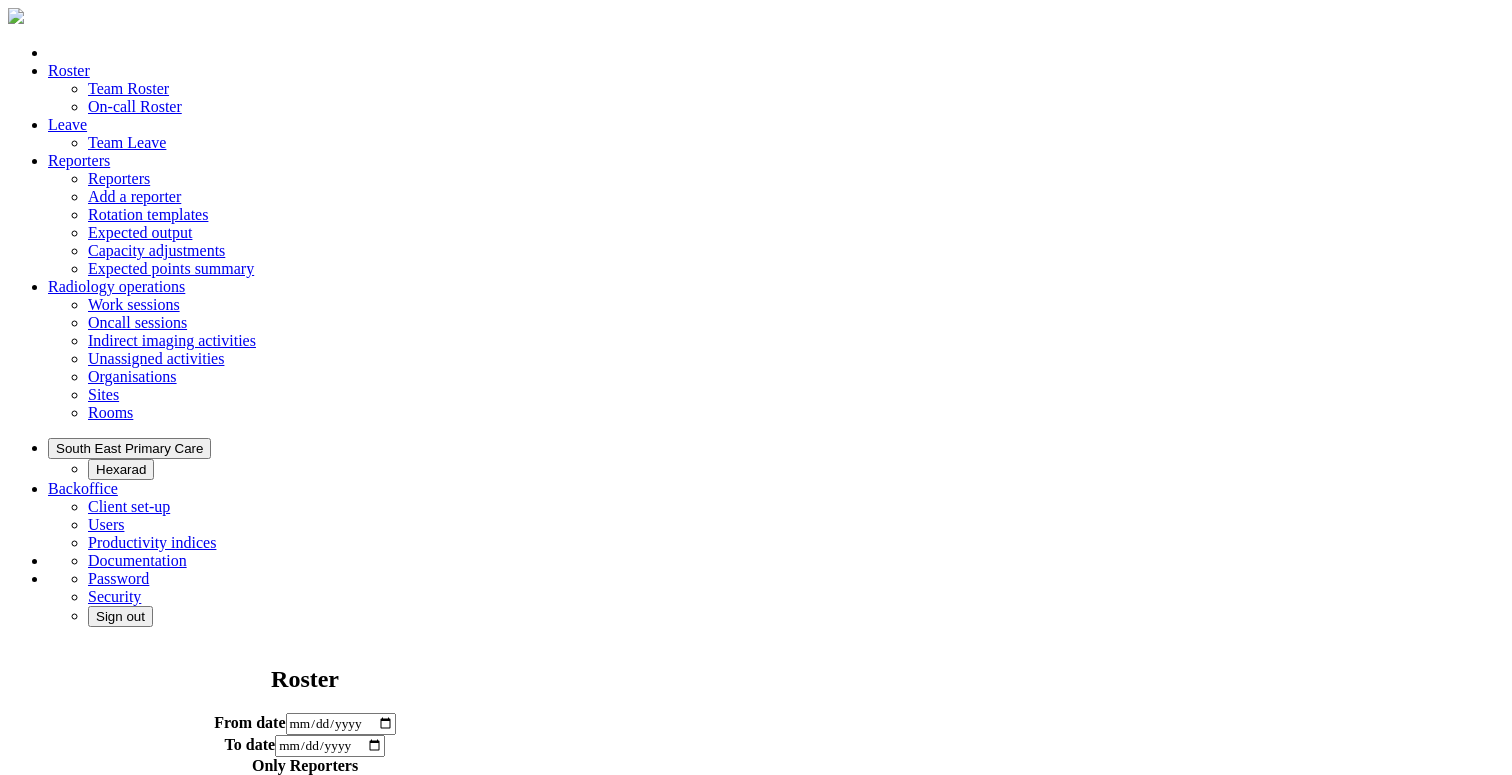 scroll, scrollTop: 0, scrollLeft: 0, axis: both 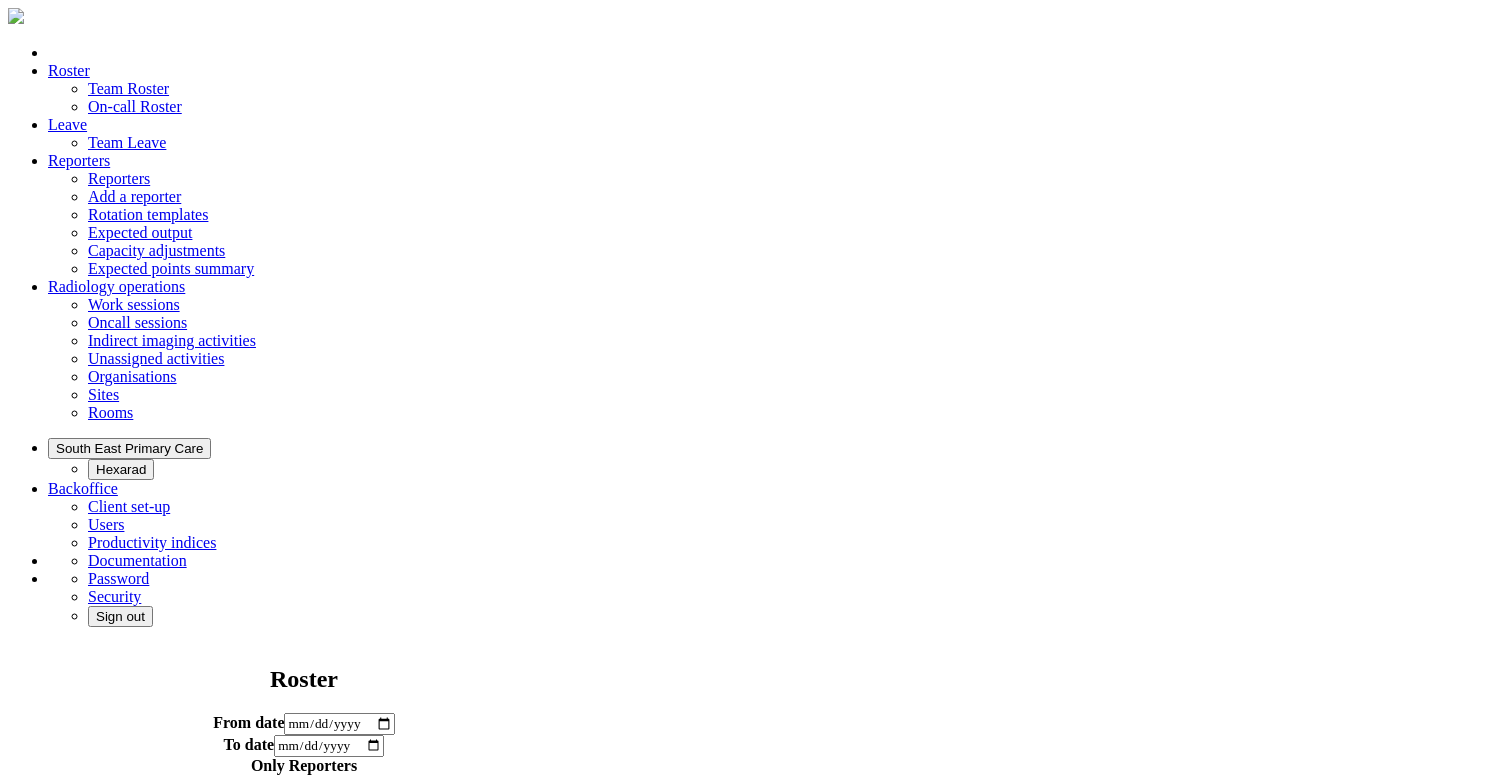 click on "Actions" at bounding box center (631, 1235) 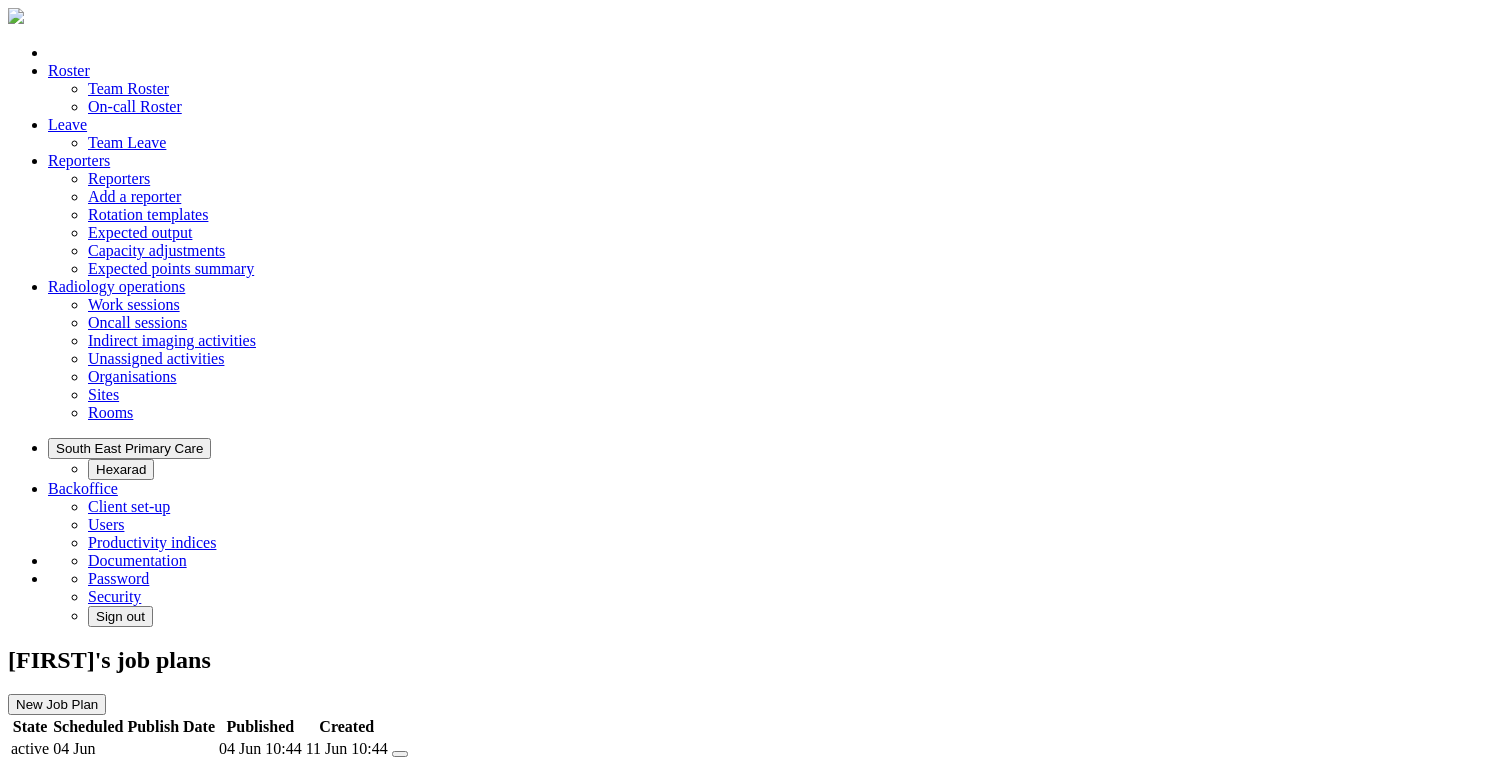 scroll, scrollTop: 0, scrollLeft: 0, axis: both 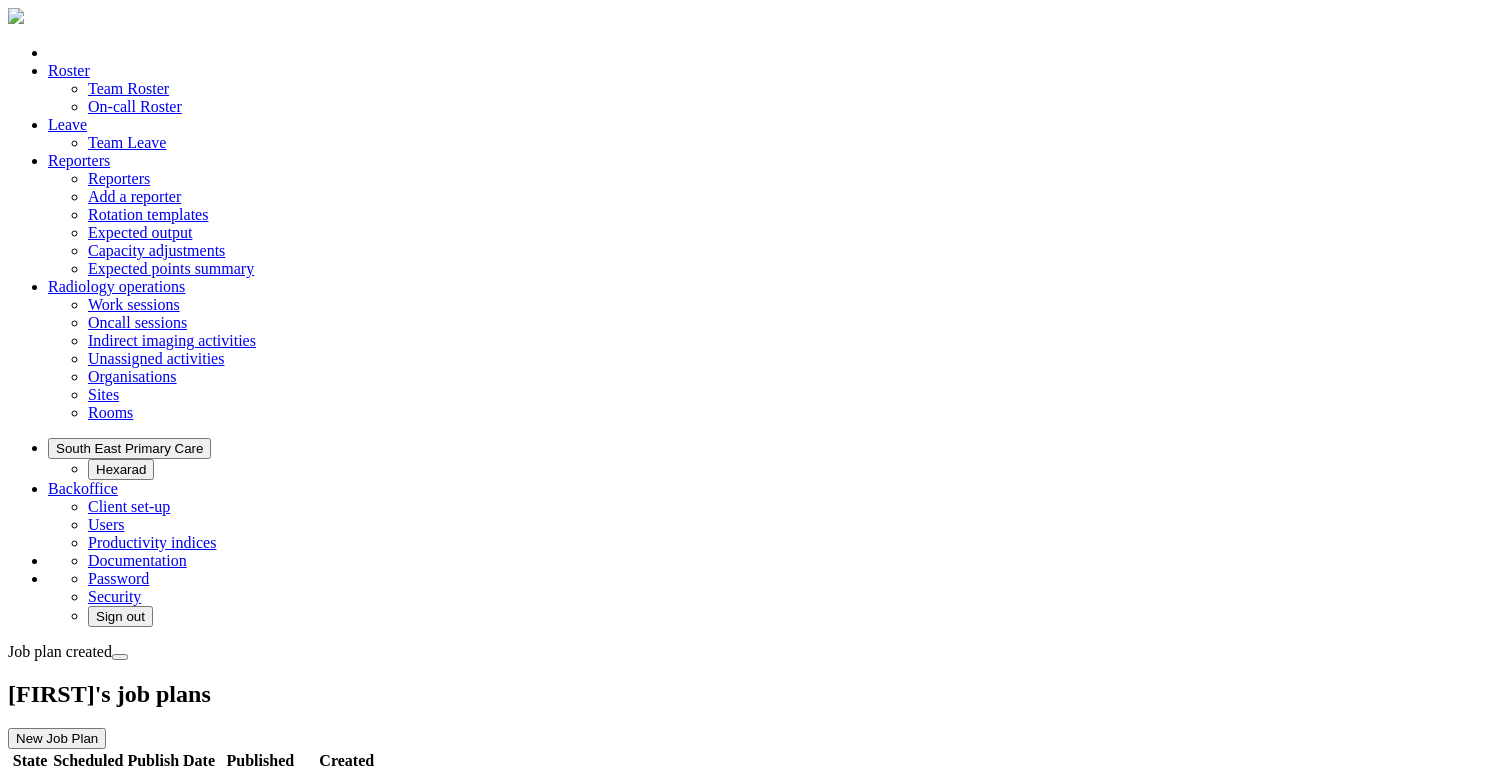 click at bounding box center (392, 774) 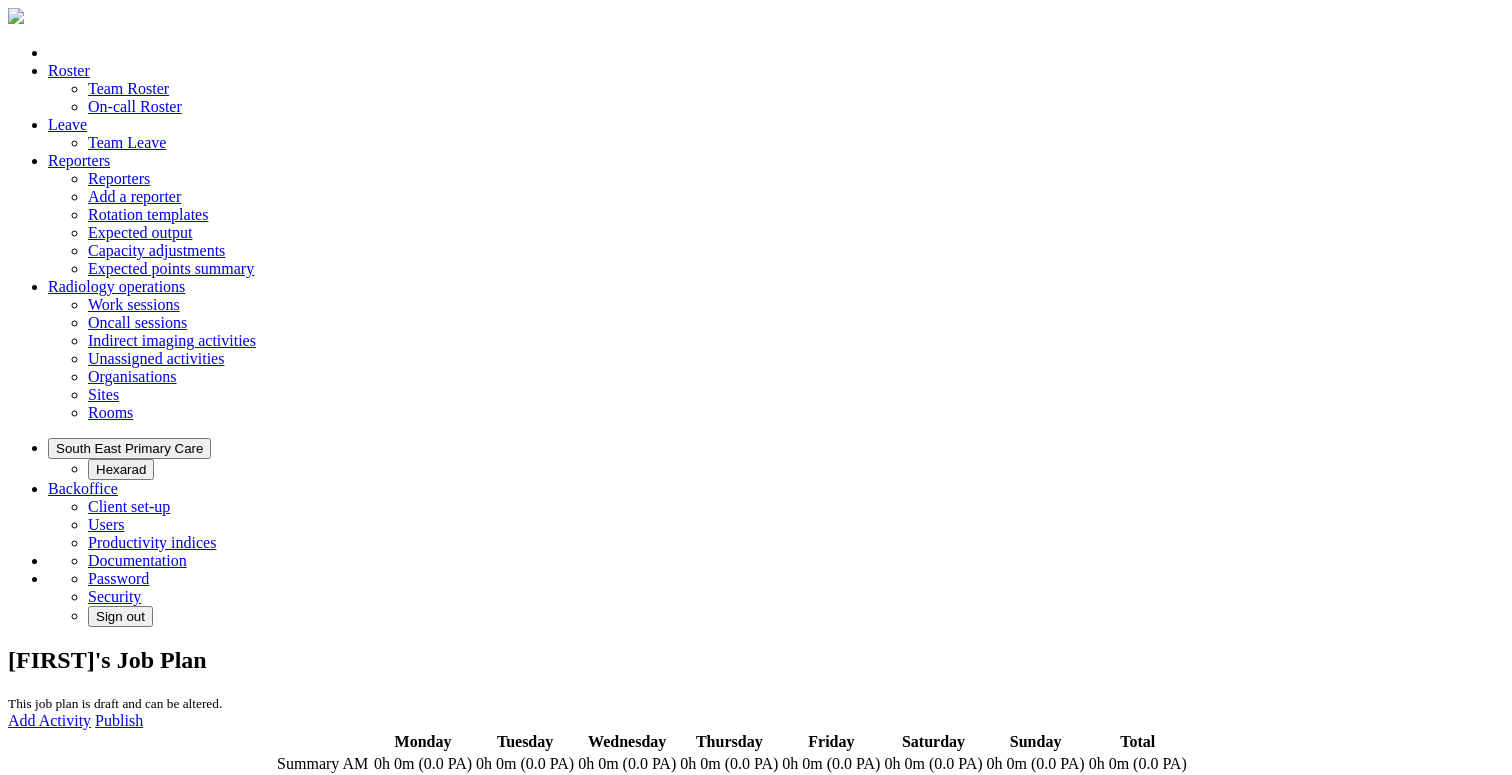 click on "Add Activity" at bounding box center (49, 720) 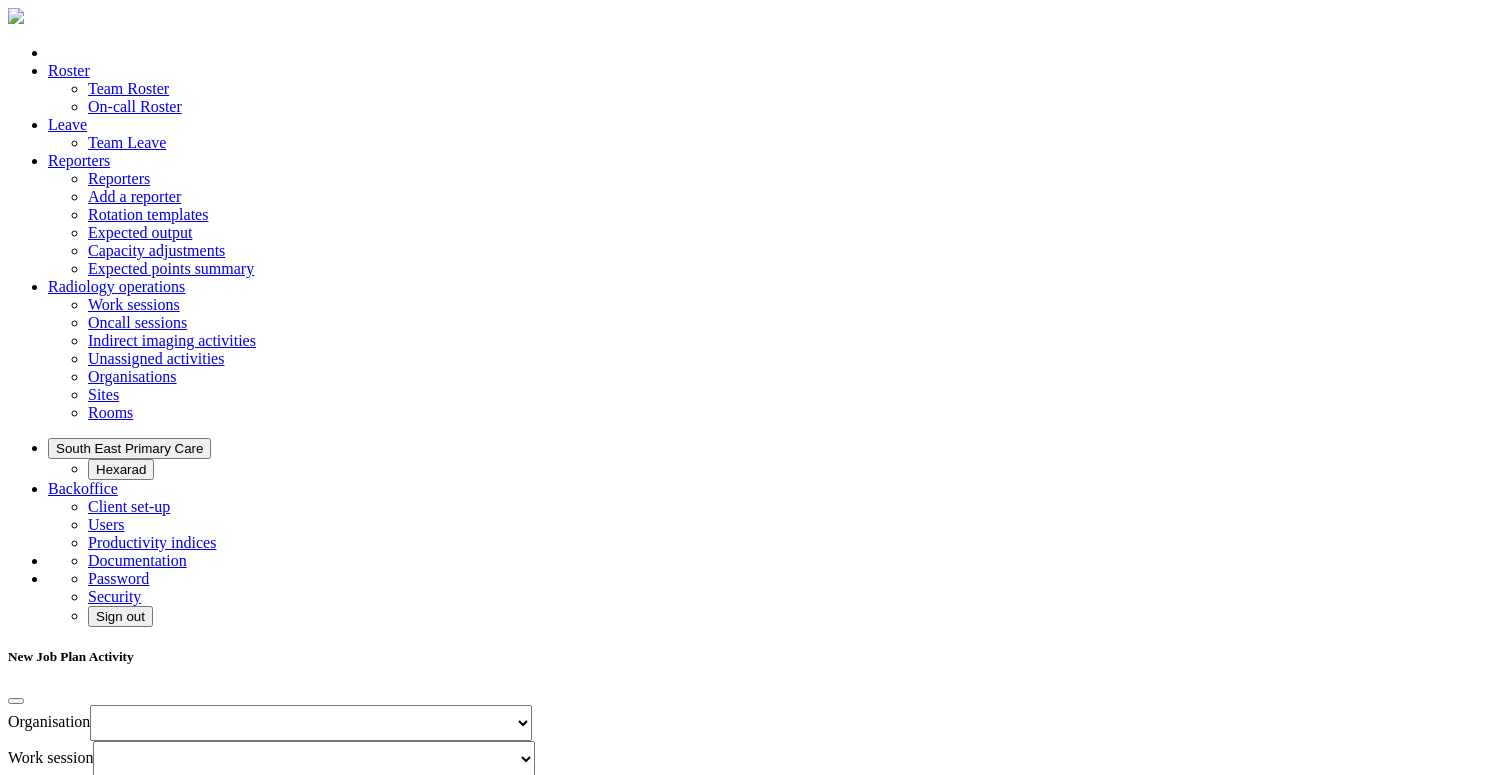 select on "**********" 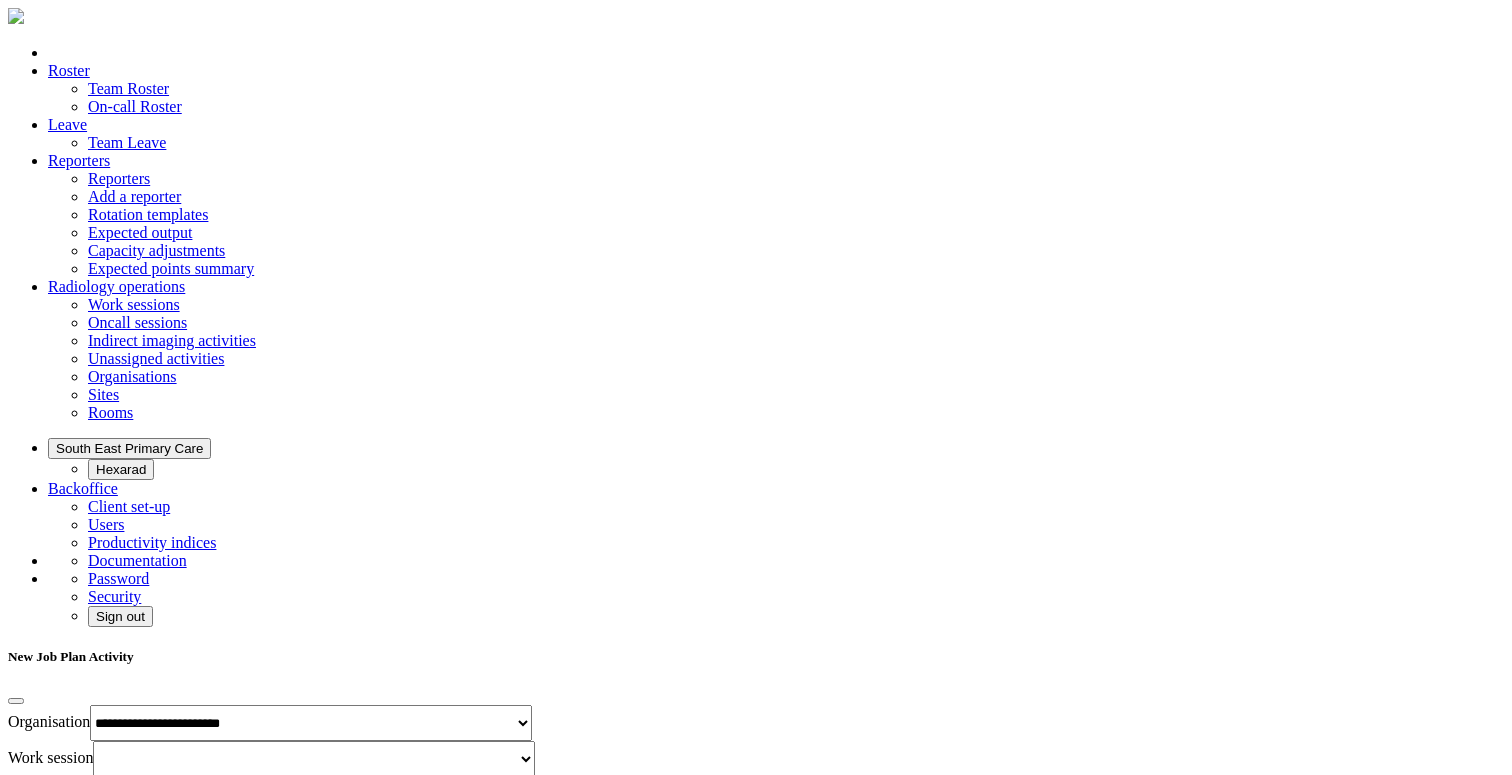 click on "**********" at bounding box center (0, 0) 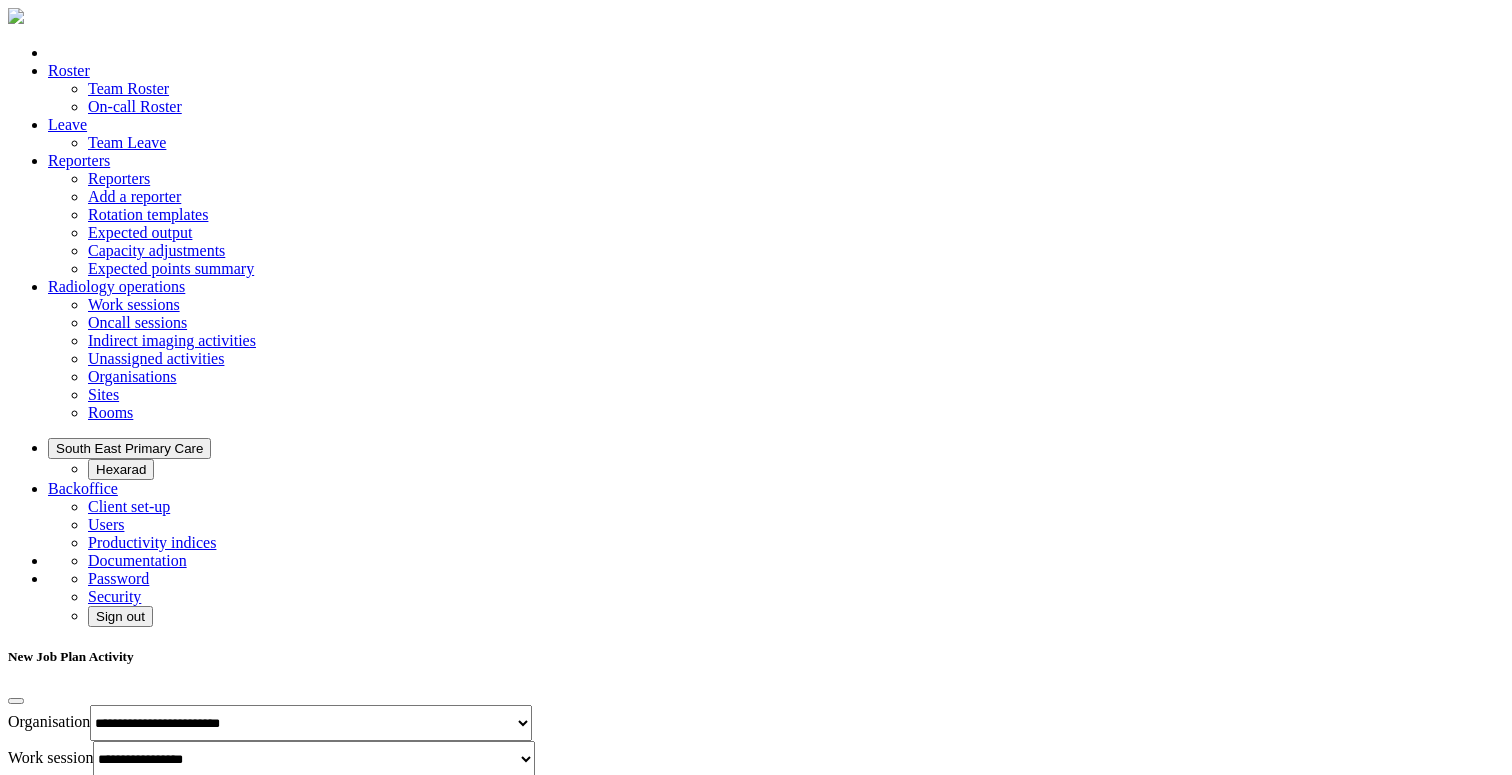 click on "**********" at bounding box center (756, 795) 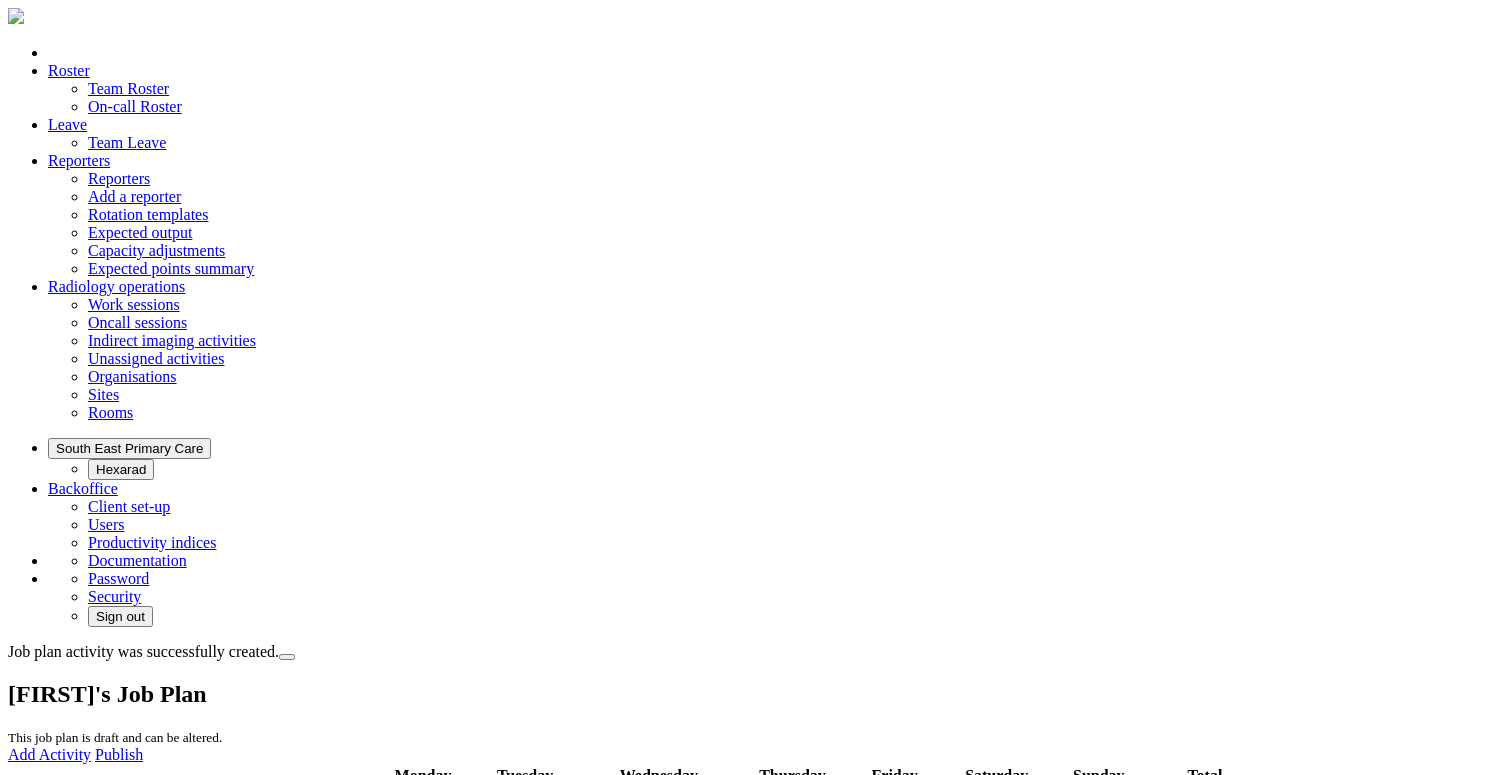 click on "Farzana's Job Plan
This job plan is draft and can be altered.
Add Activity
Publish
Monday
Tuesday
Wednesday
Thursday
Friday
Saturday
Sunday
Total
AM
Activity 1
A class treaments (SMH)
SPA : No specified Site
09:00 - 12:00
3h 0m (0.75 PA)
Summary AM
0h 0m (0.0 PA)
0h 0m (0.0 PA)
3h 0m (0.75 PA)
0h 0m (0.0 PA)
0h 0m (0.0 PA)
0h 0m (0.0 PA)
0h 0m (0.0 PA)
3h 0m (0.75 PA)
Summary PM" at bounding box center (756, 858) 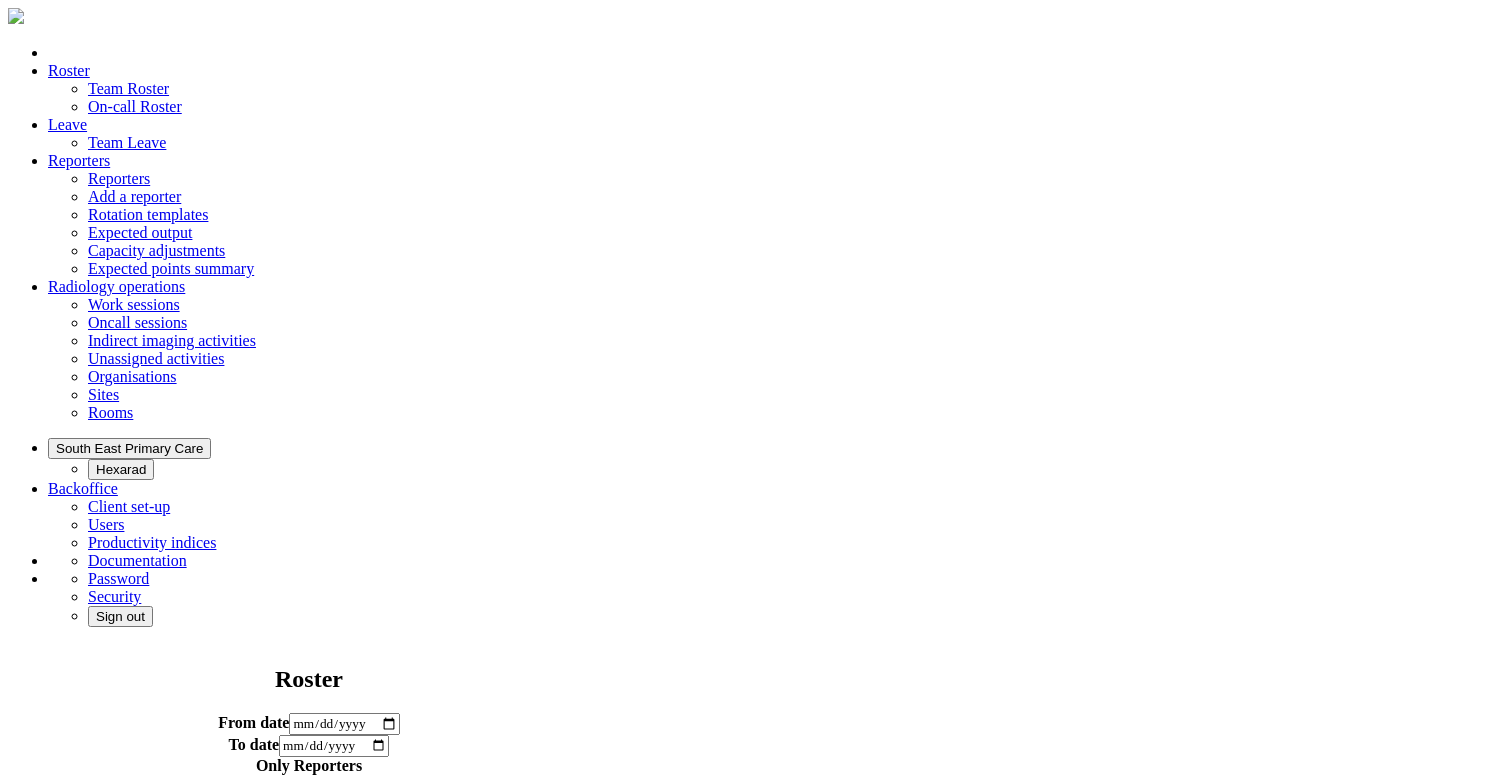 scroll, scrollTop: 0, scrollLeft: 0, axis: both 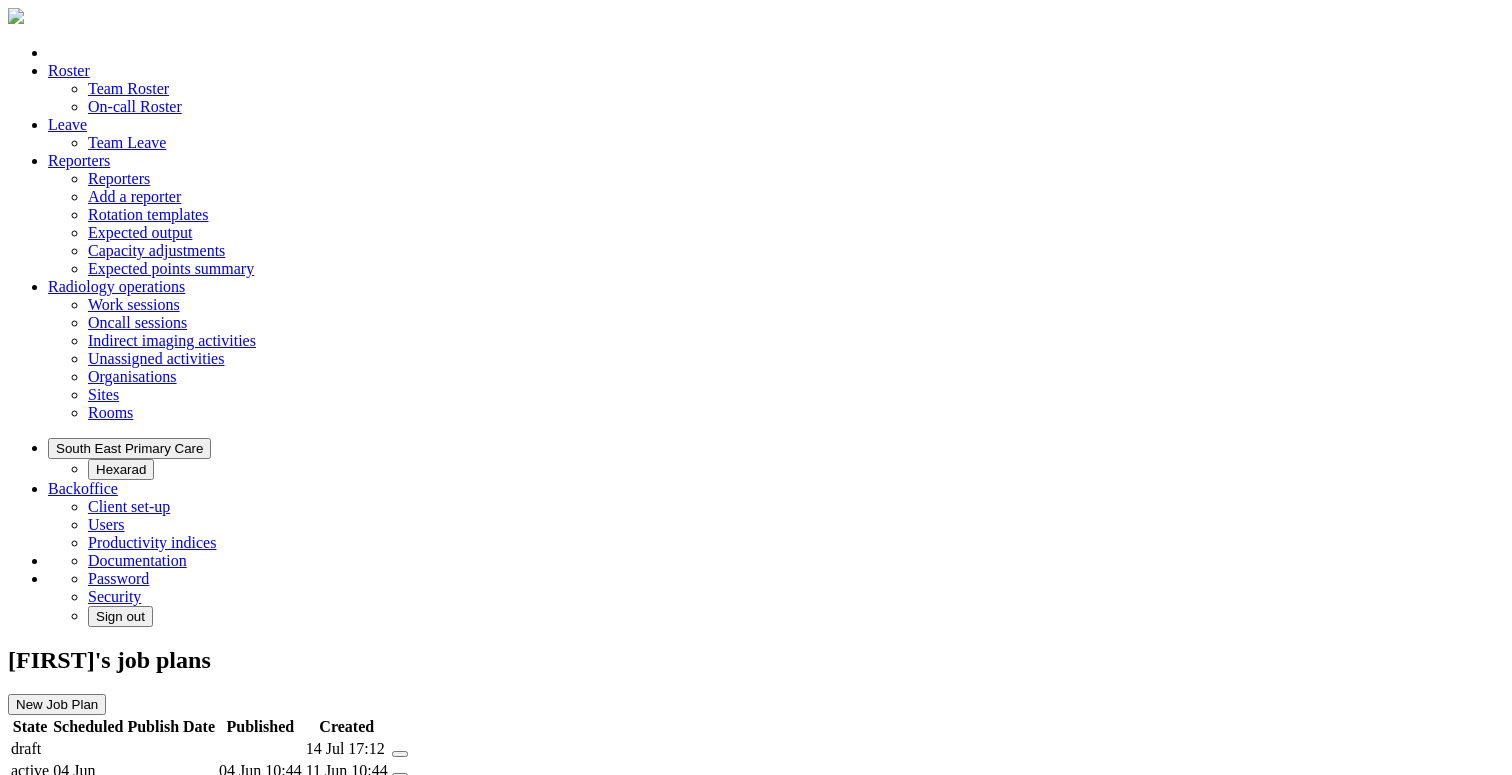 click at bounding box center [392, 740] 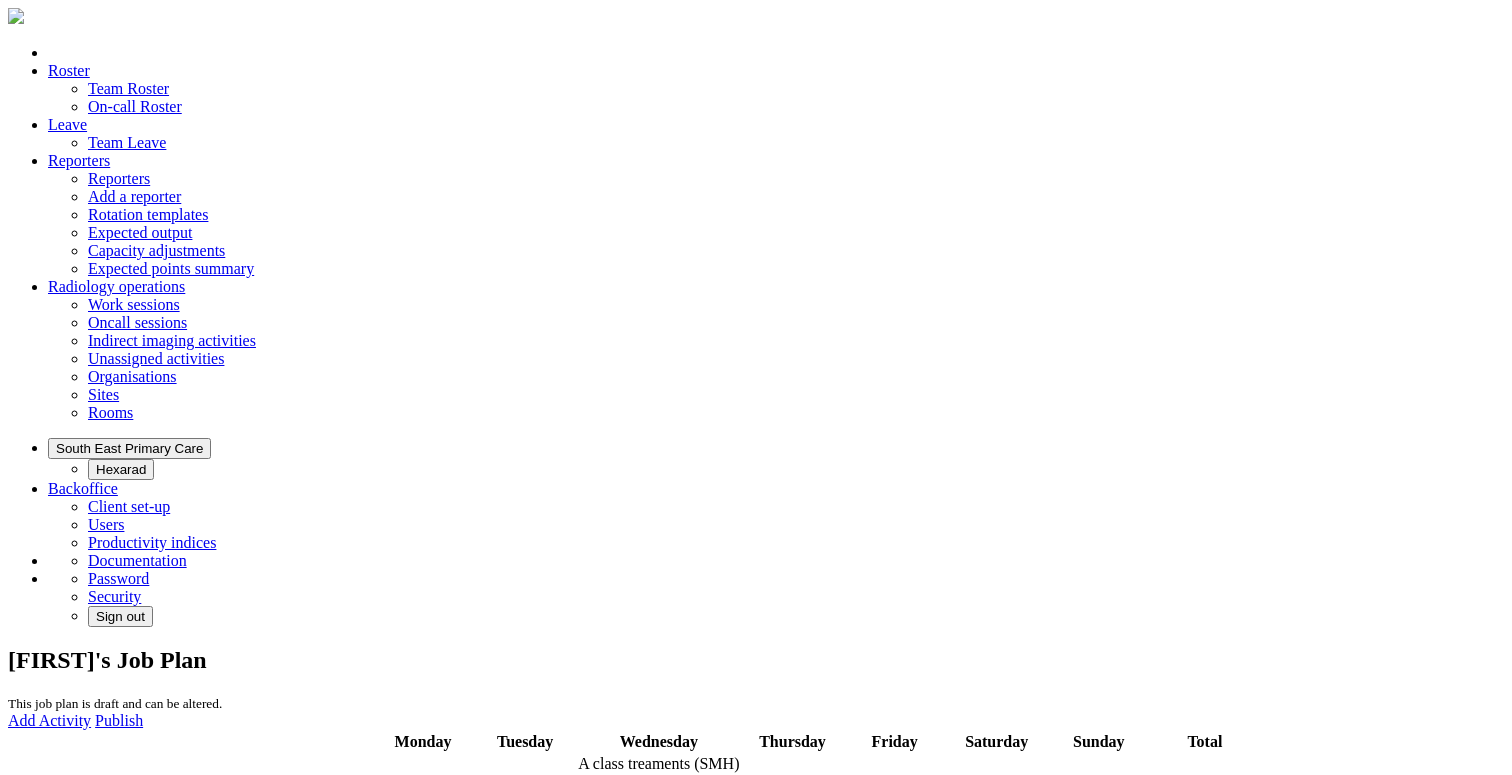 click on "Publish" at bounding box center (119, 720) 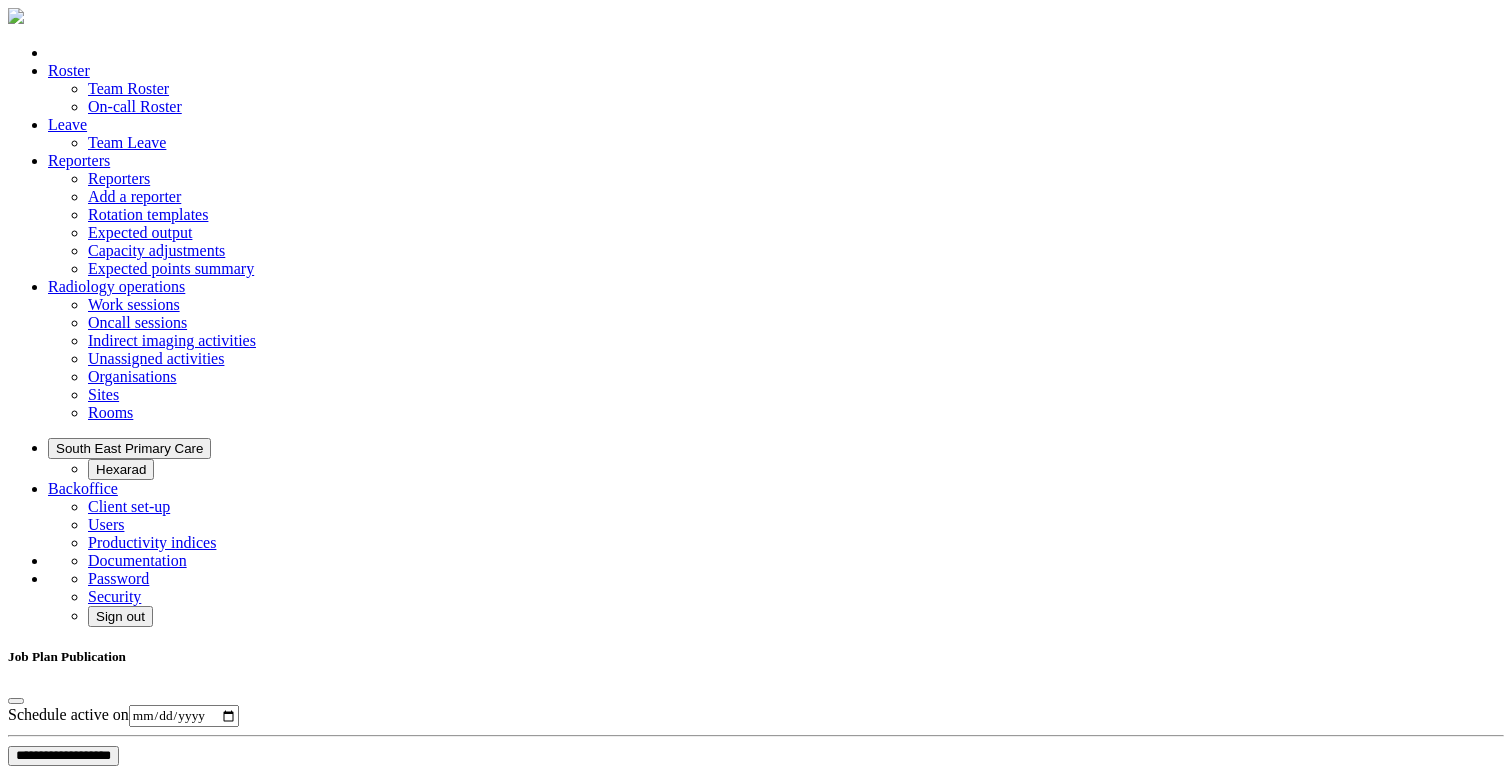 click on "**********" at bounding box center (63, 756) 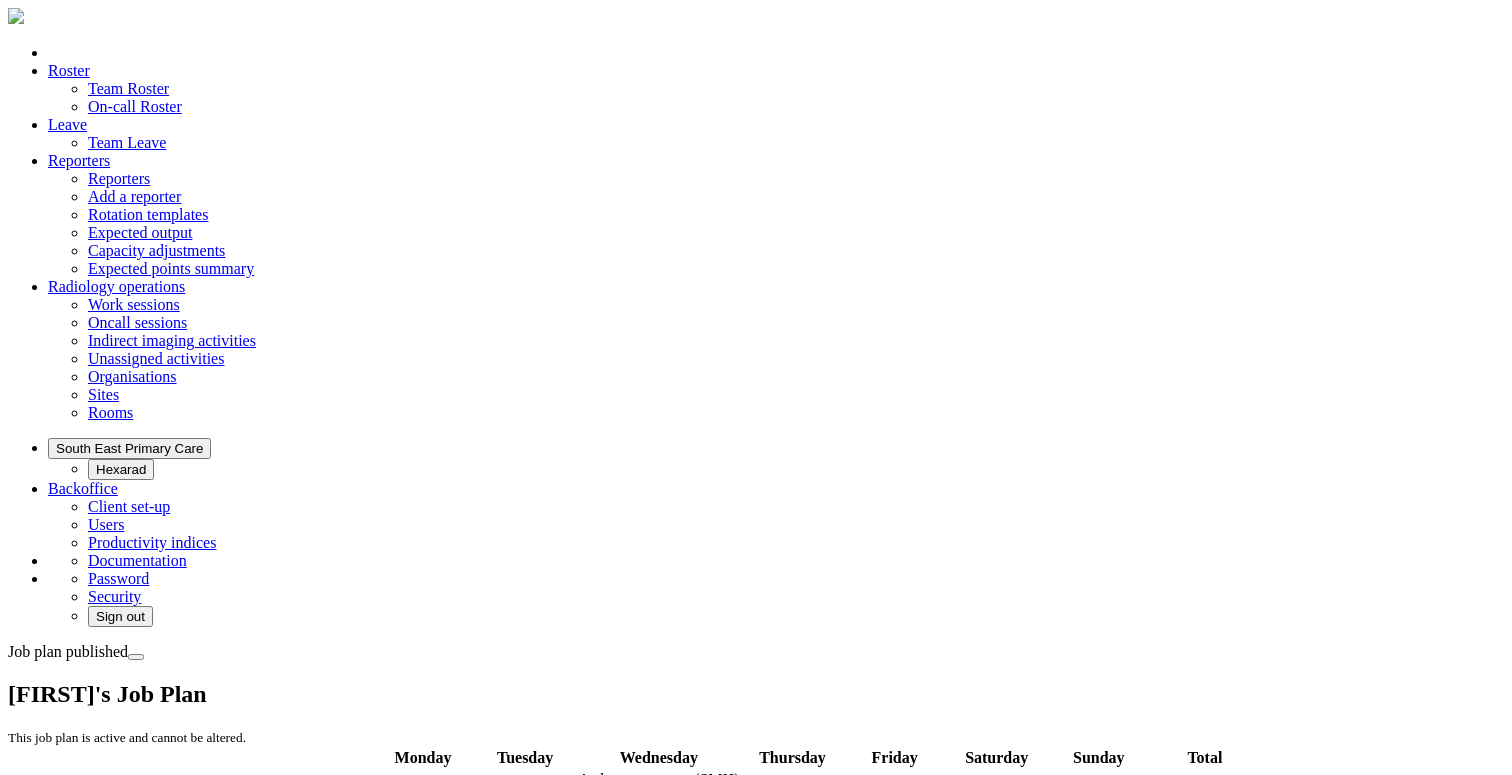 click on "[FIRST]'s Job Plan
This job plan is active and cannot be altered." at bounding box center (756, 713) 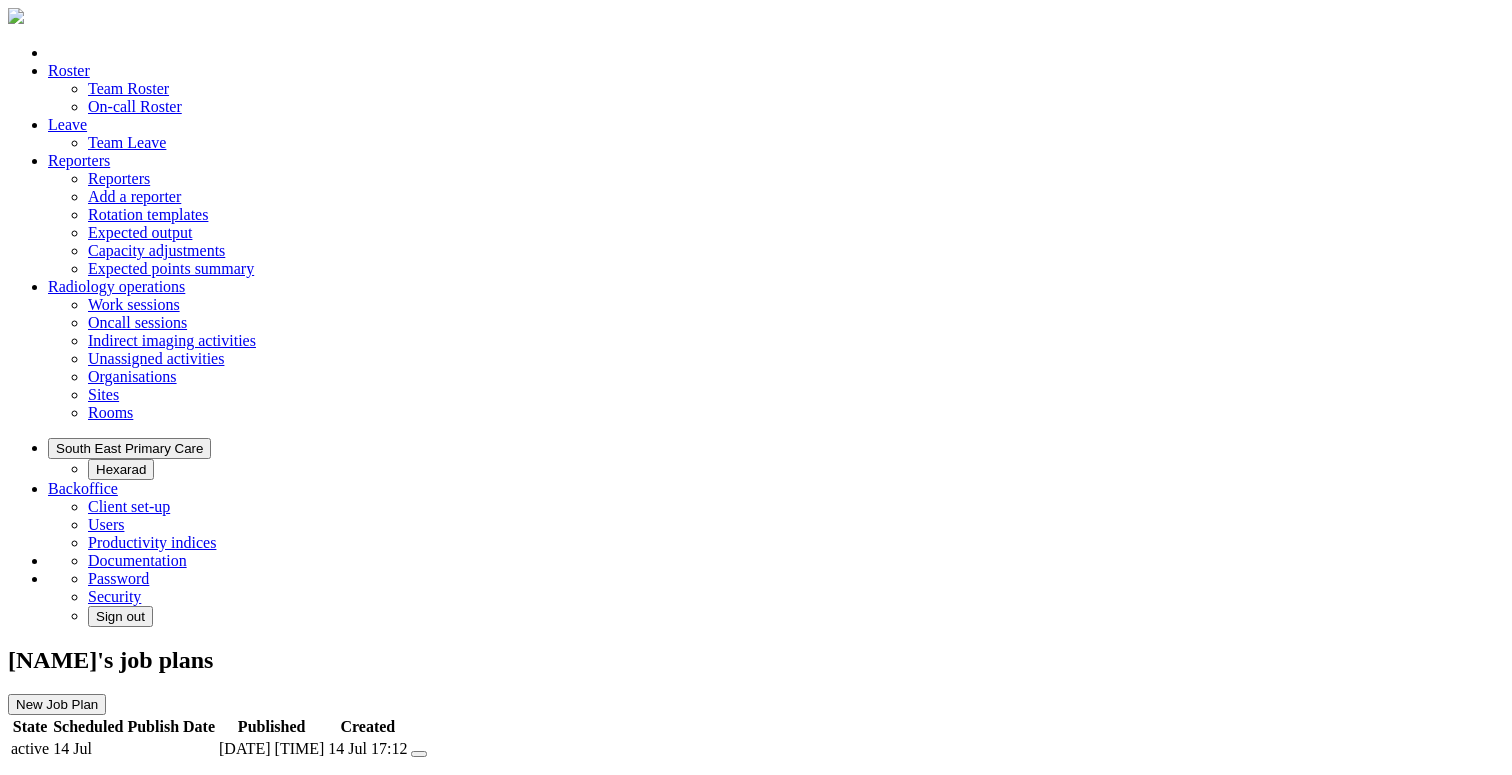 scroll, scrollTop: 0, scrollLeft: 0, axis: both 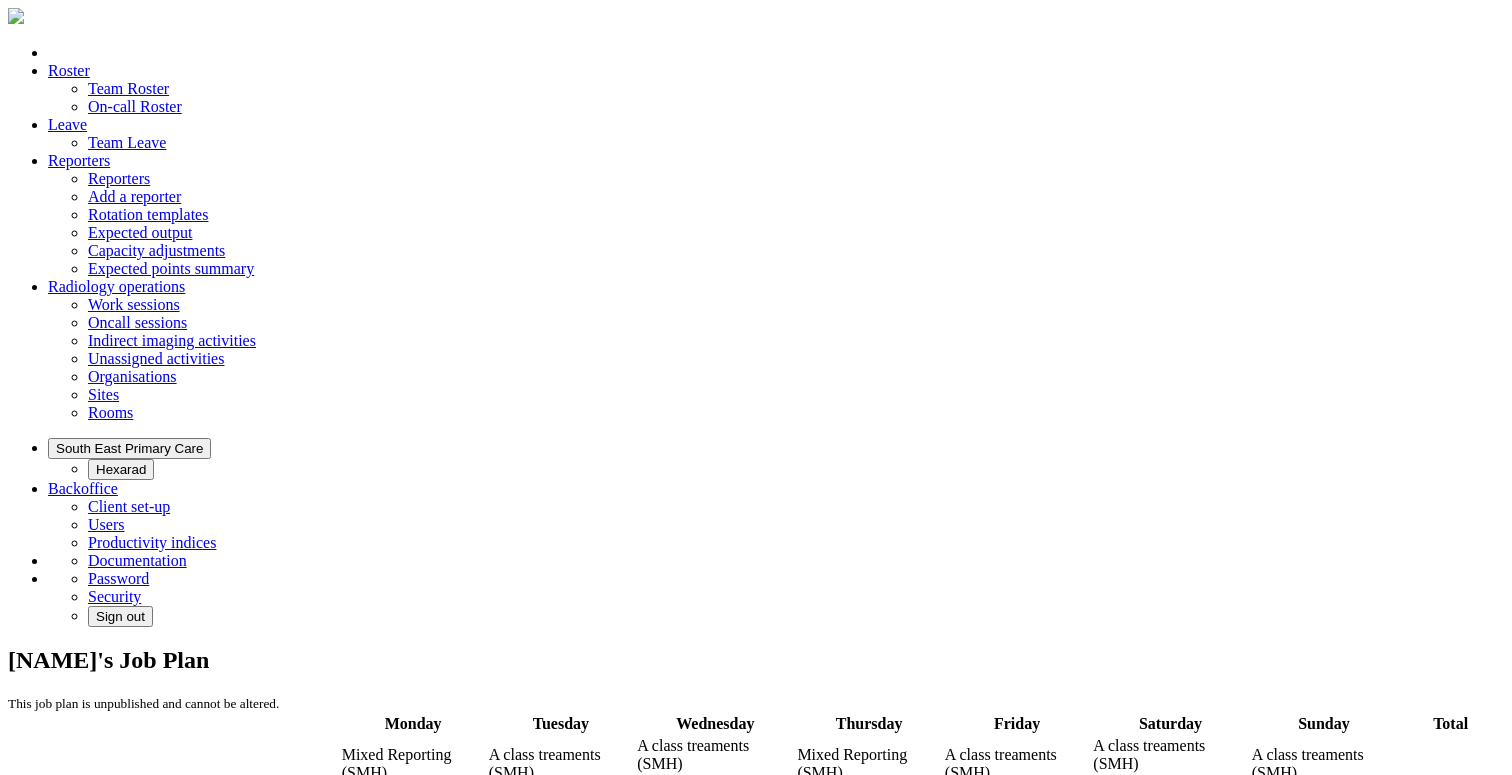 click on "A class treaments (SMH)
DIA :
09:00 - 12:00" at bounding box center [1324, 791] 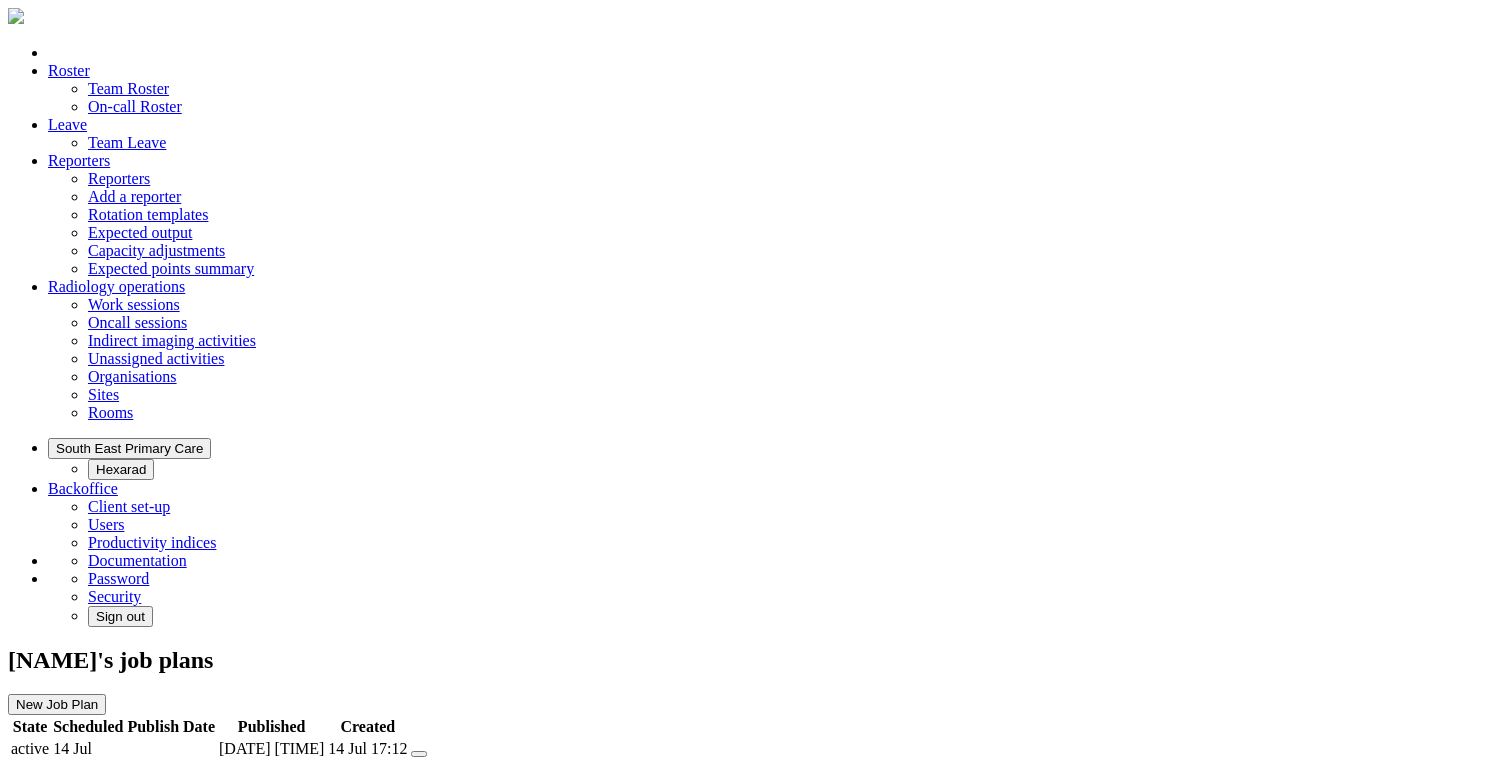 click on "New Job Plan" at bounding box center [57, 704] 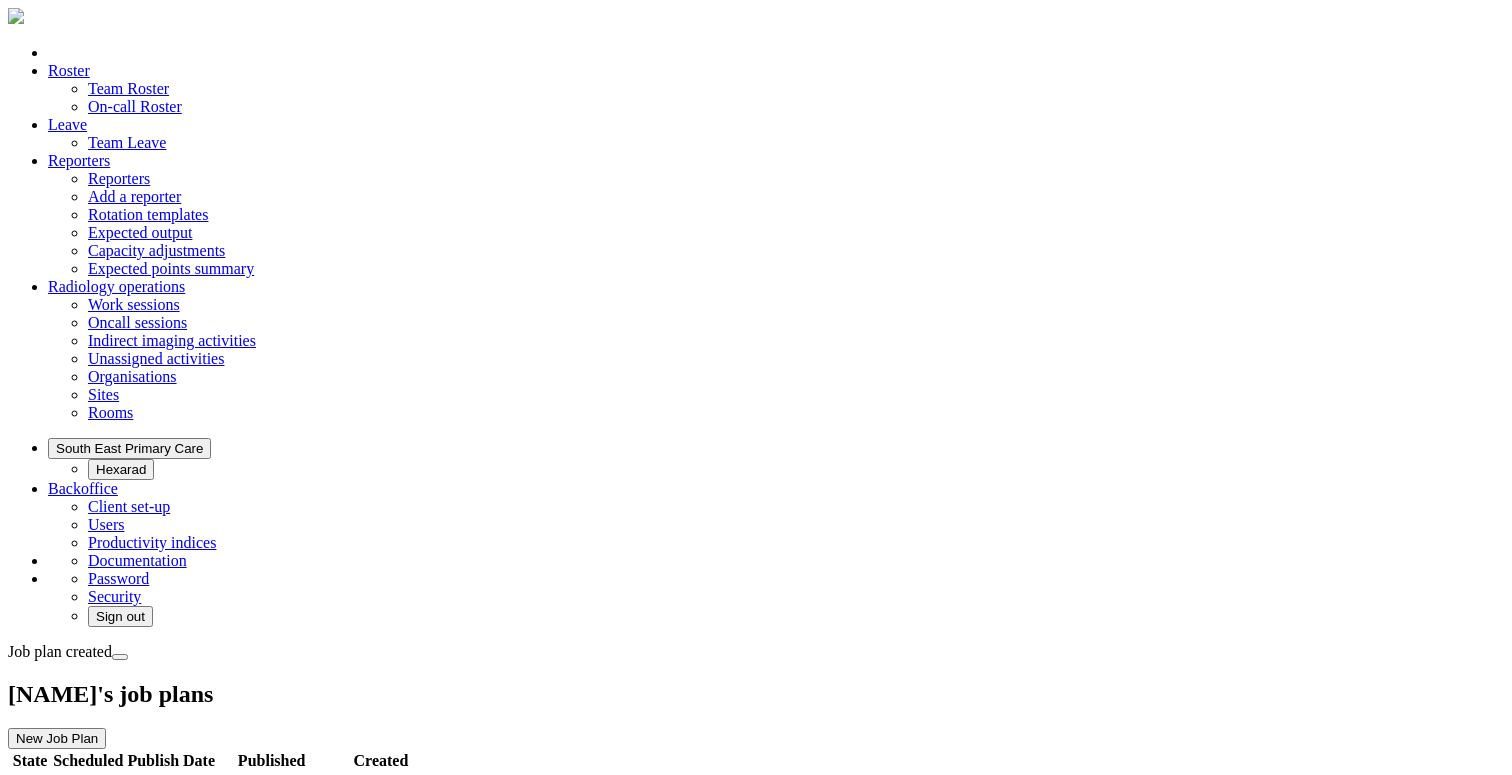 click at bounding box center (438, 774) 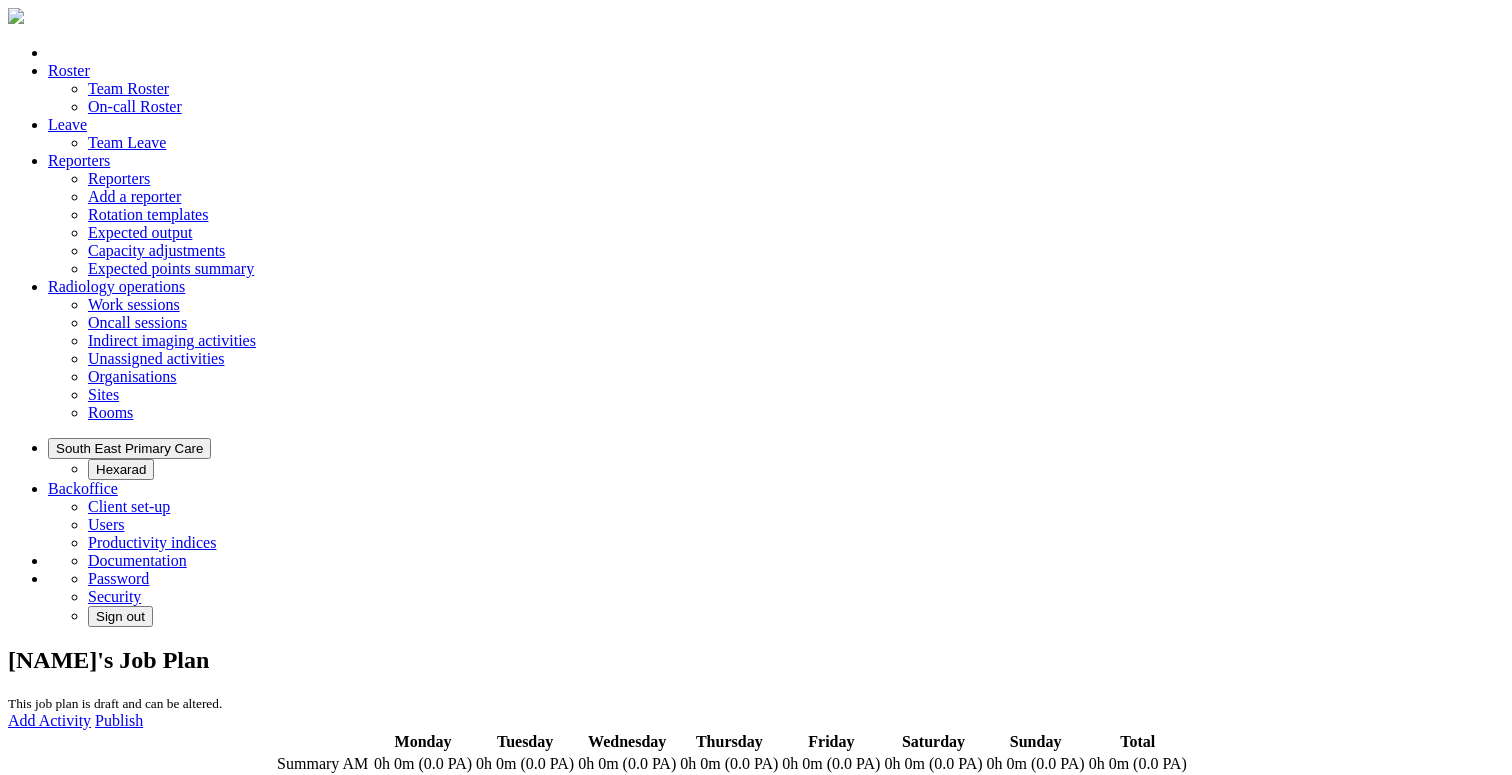 click on "Add Activity" at bounding box center [49, 720] 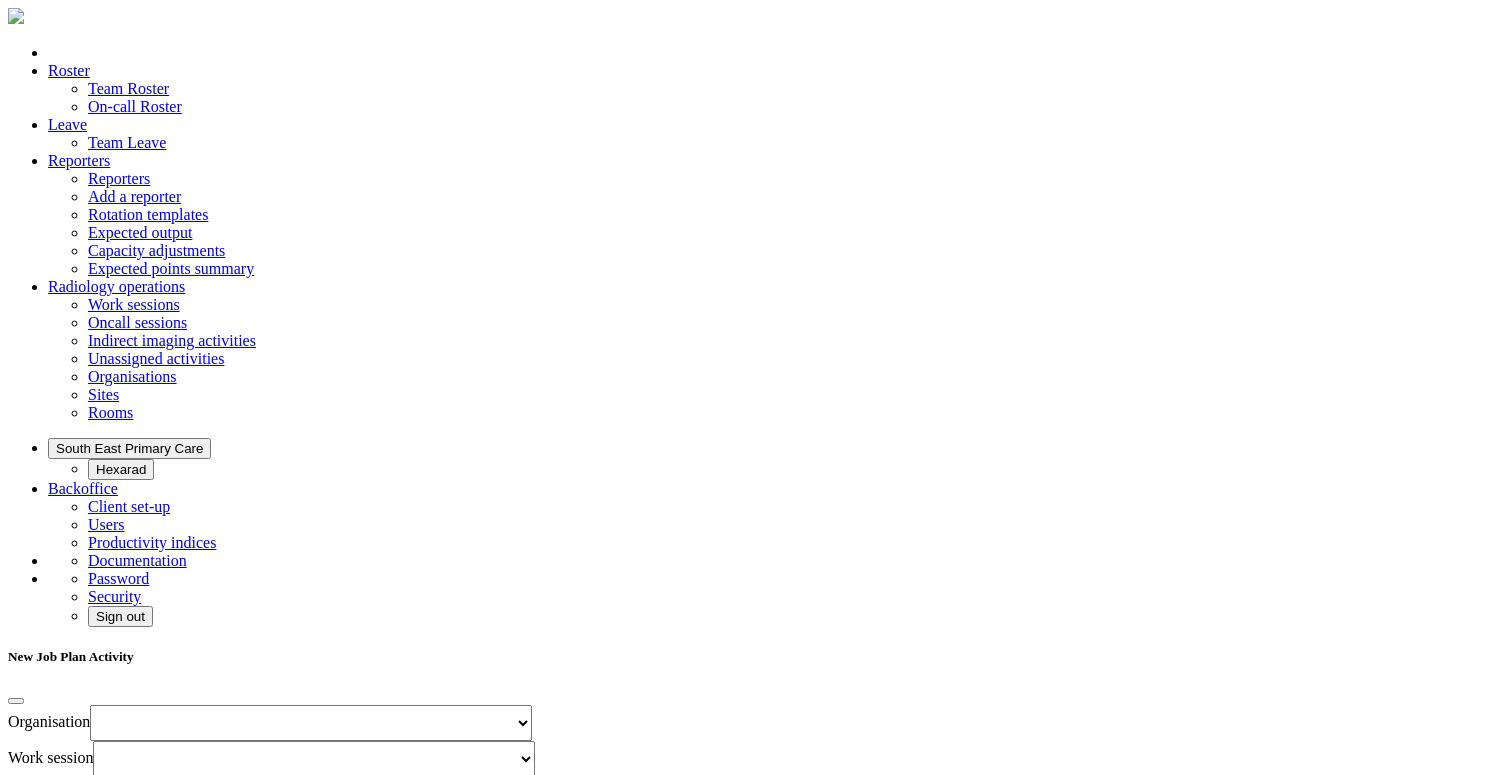 select on "**********" 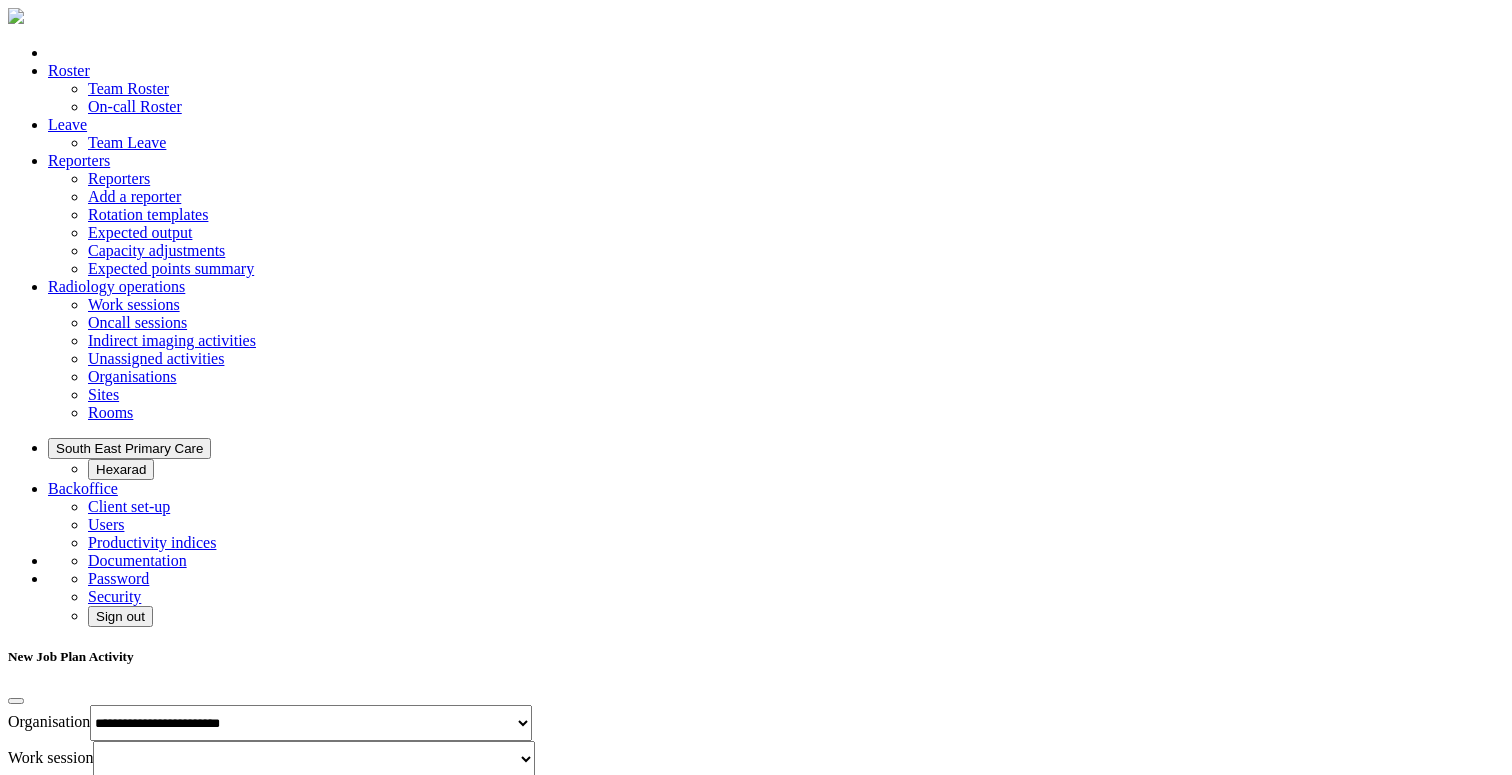 click on "**********" at bounding box center (0, 0) 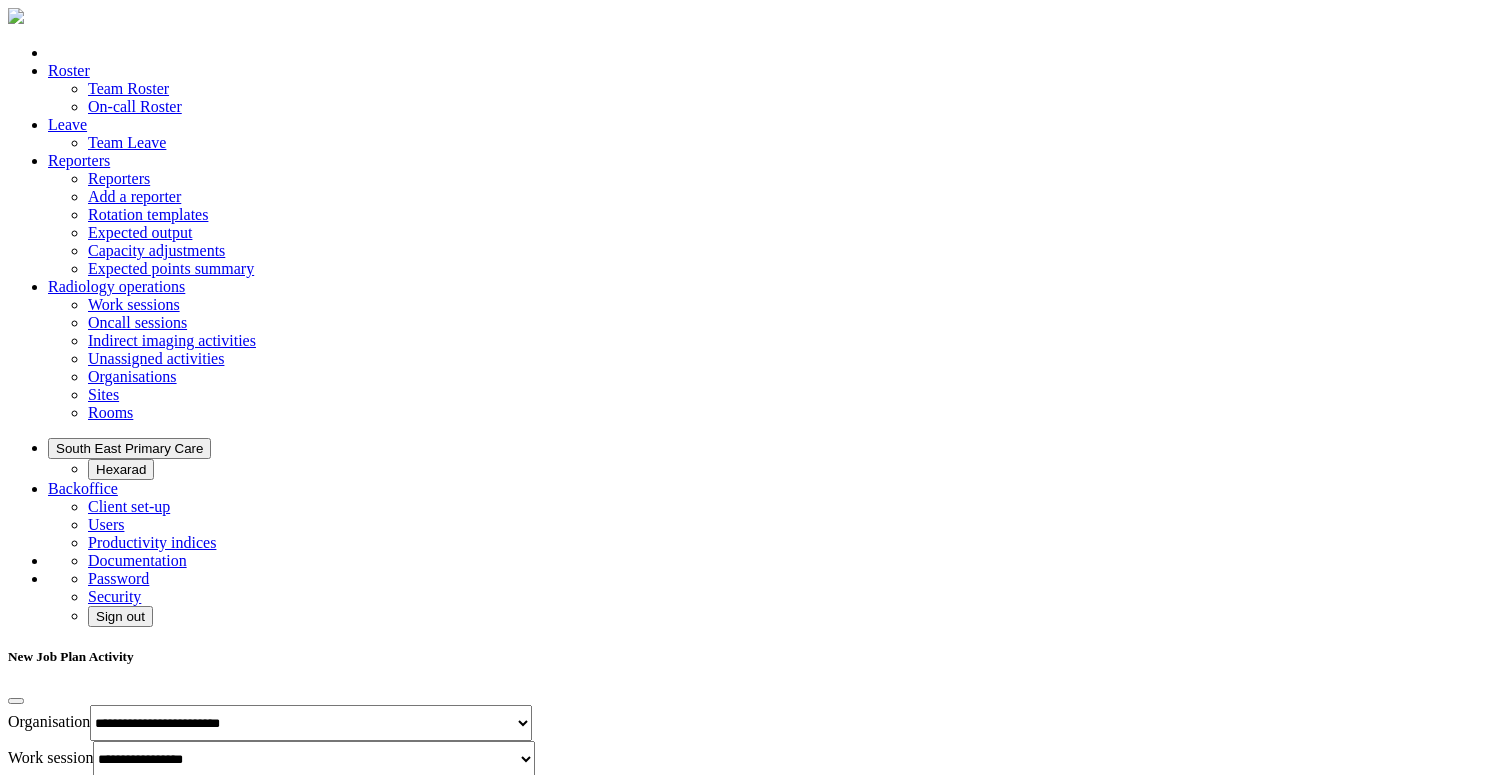 select on "**********" 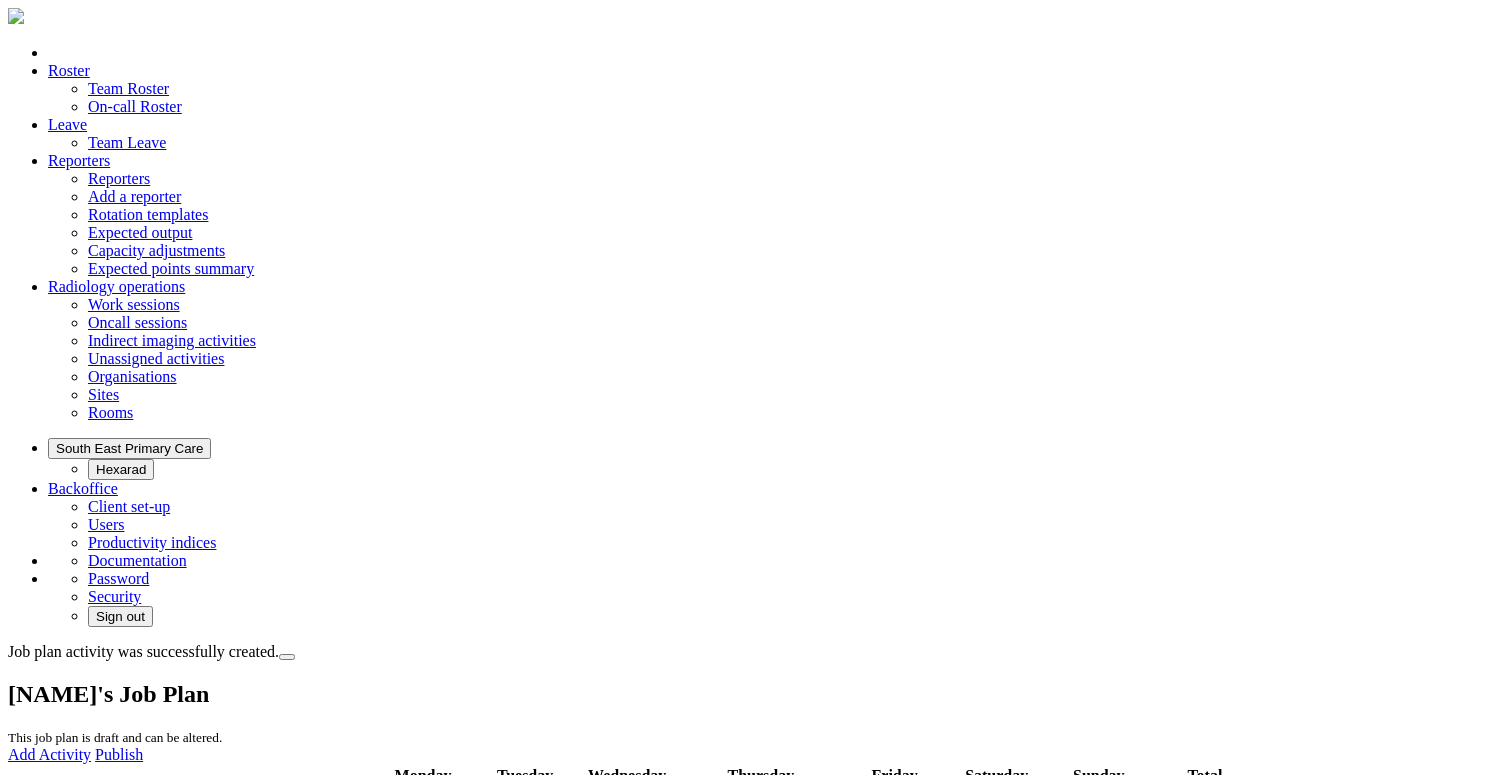click on "Publish" at bounding box center [119, 754] 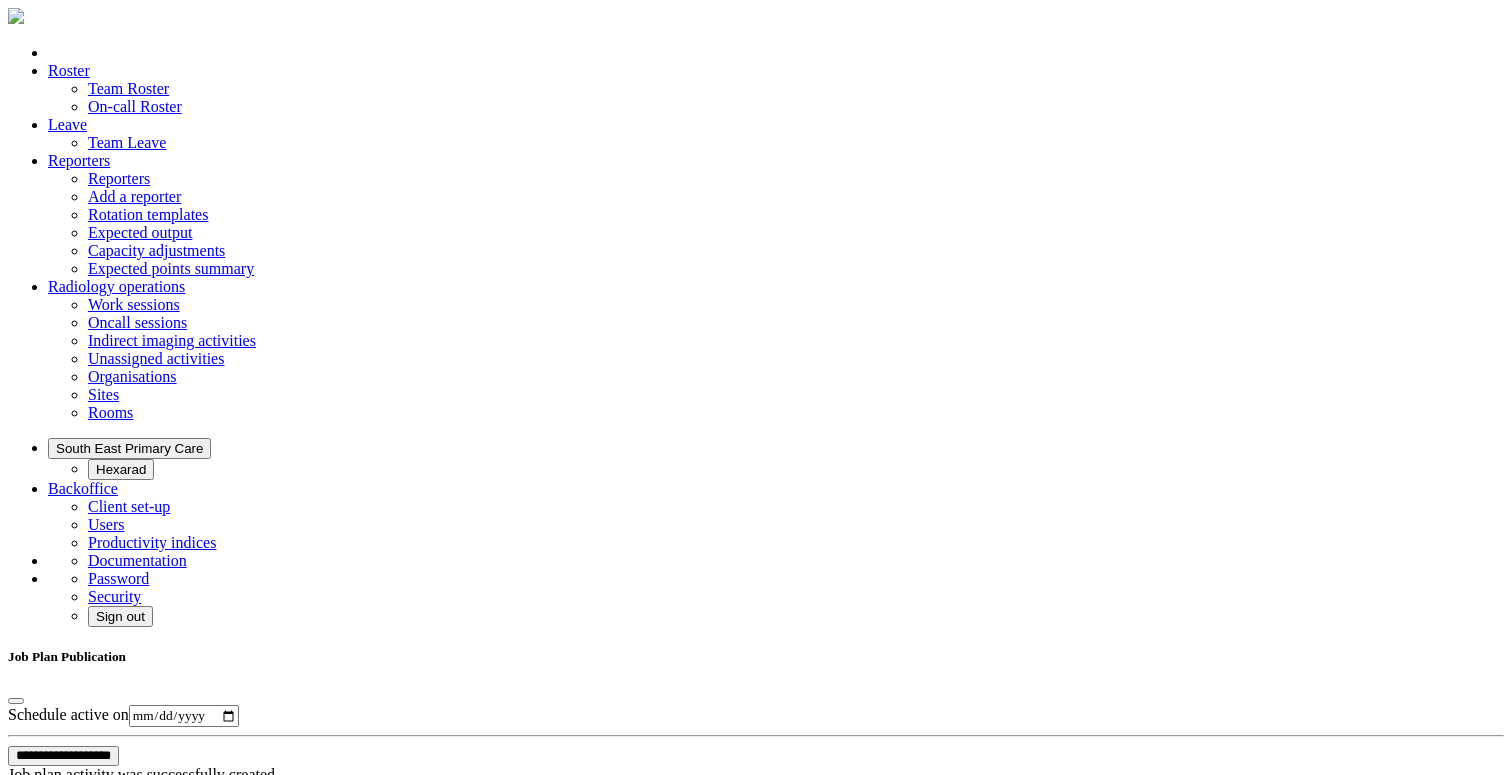 click on "**********" at bounding box center [184, 716] 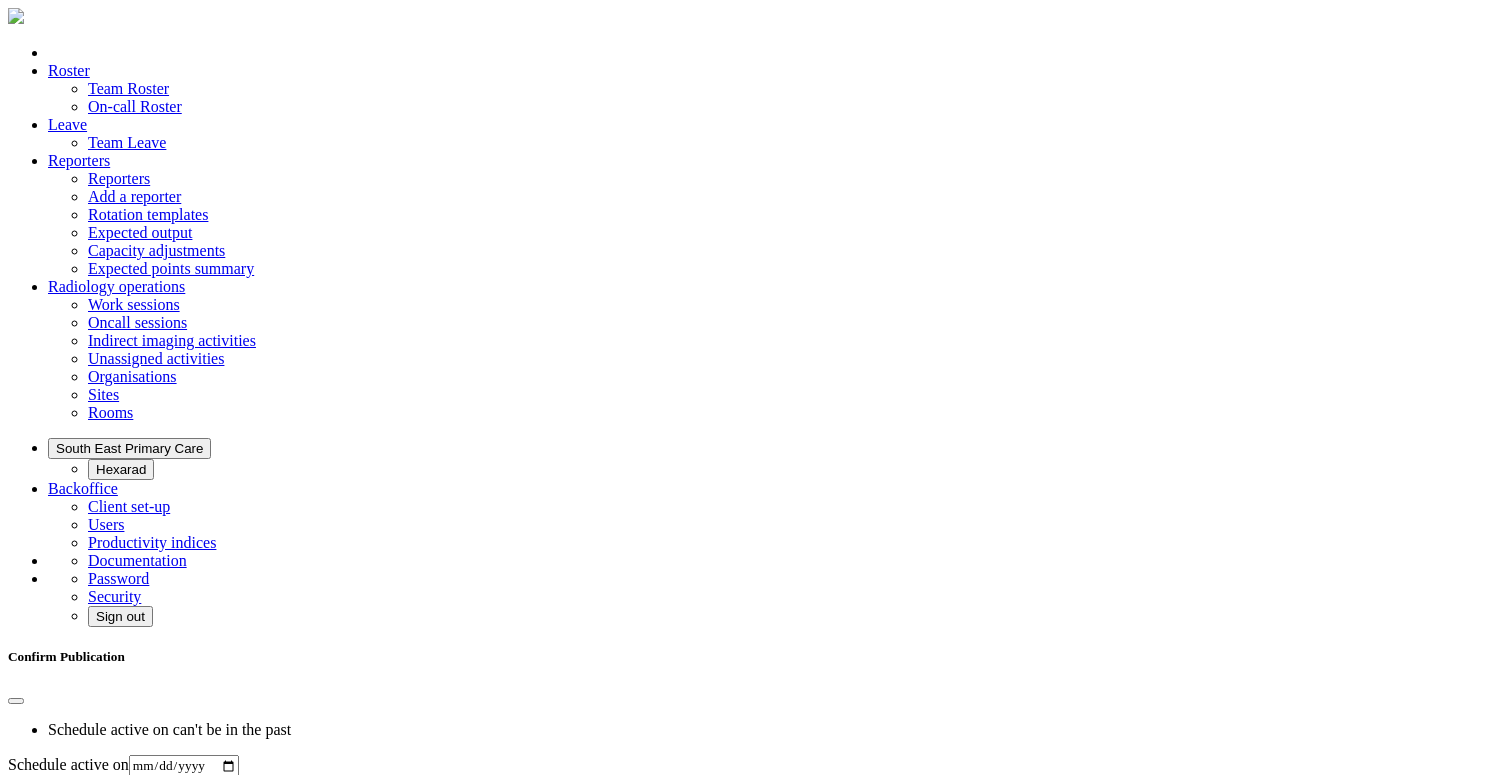 click on "**********" at bounding box center [184, 766] 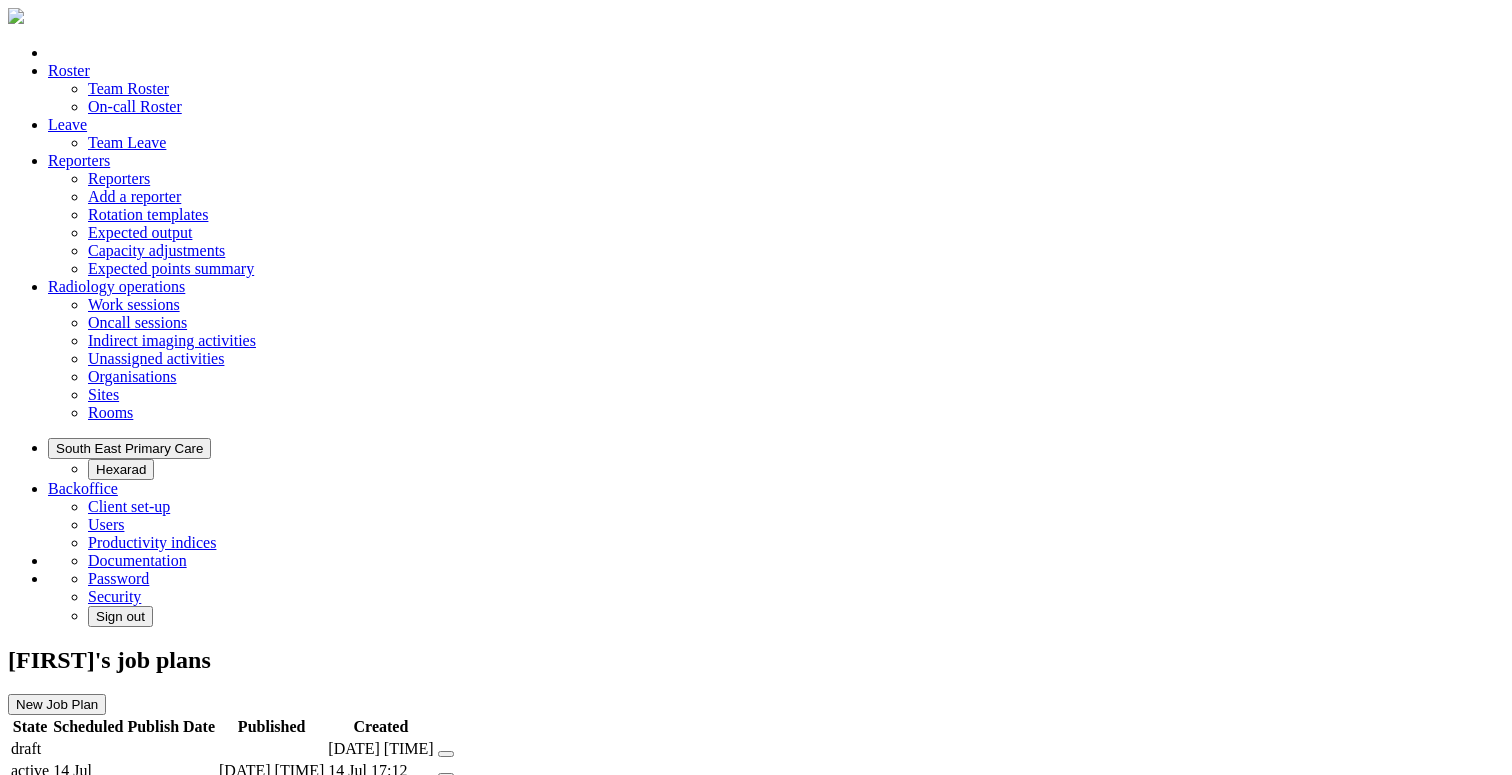 scroll, scrollTop: 0, scrollLeft: 0, axis: both 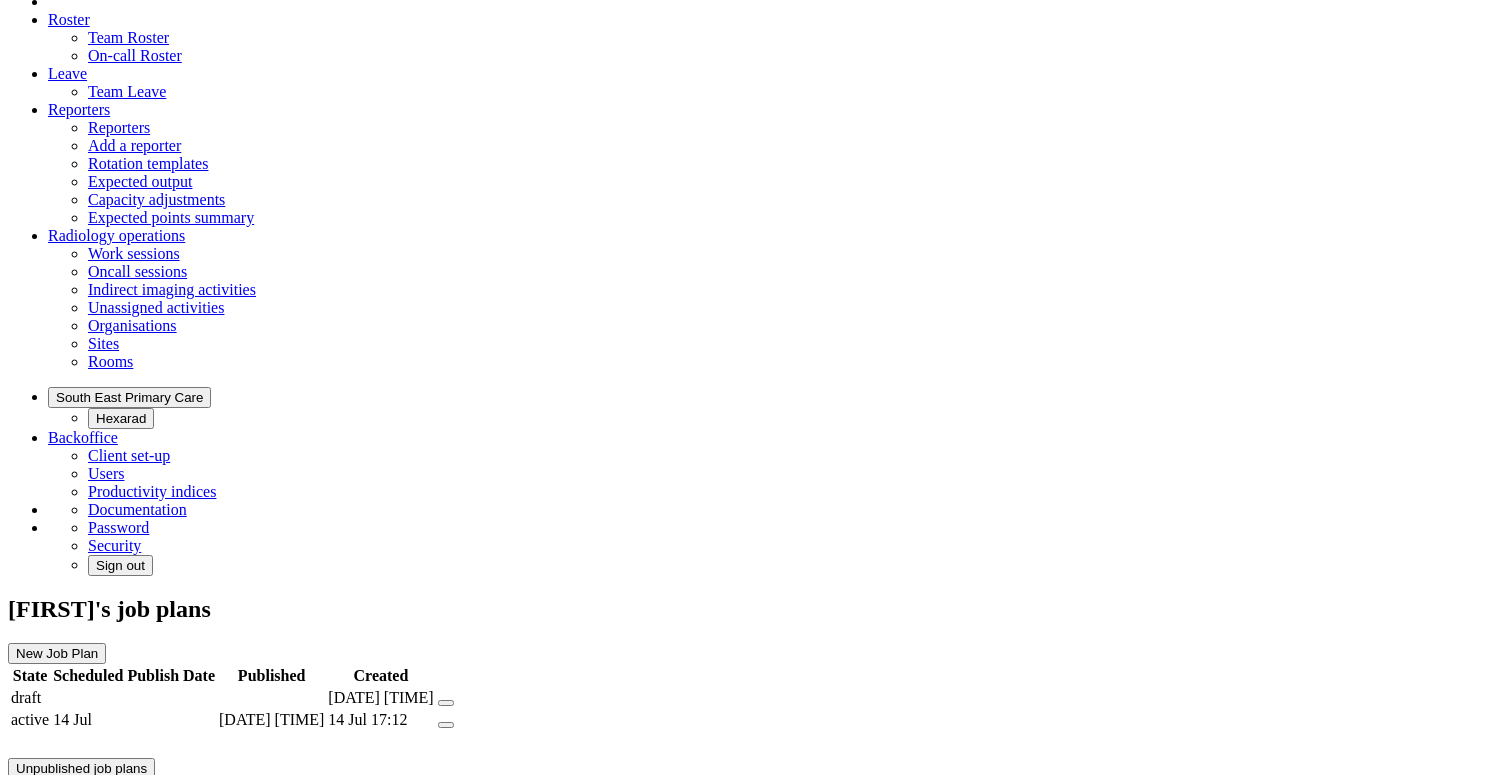 click on "04 Jun 10:44" at bounding box center (300, 833) 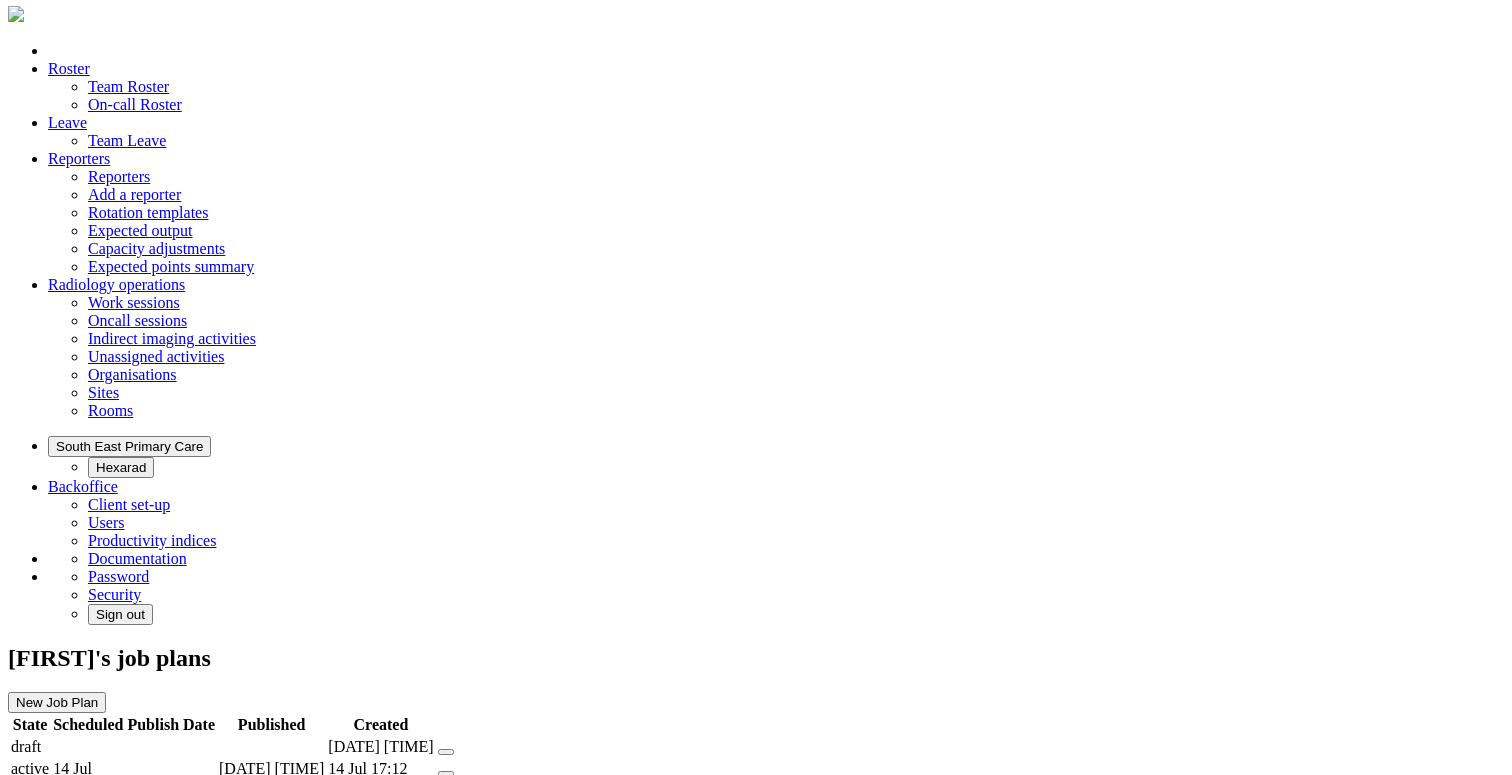 scroll, scrollTop: 0, scrollLeft: 0, axis: both 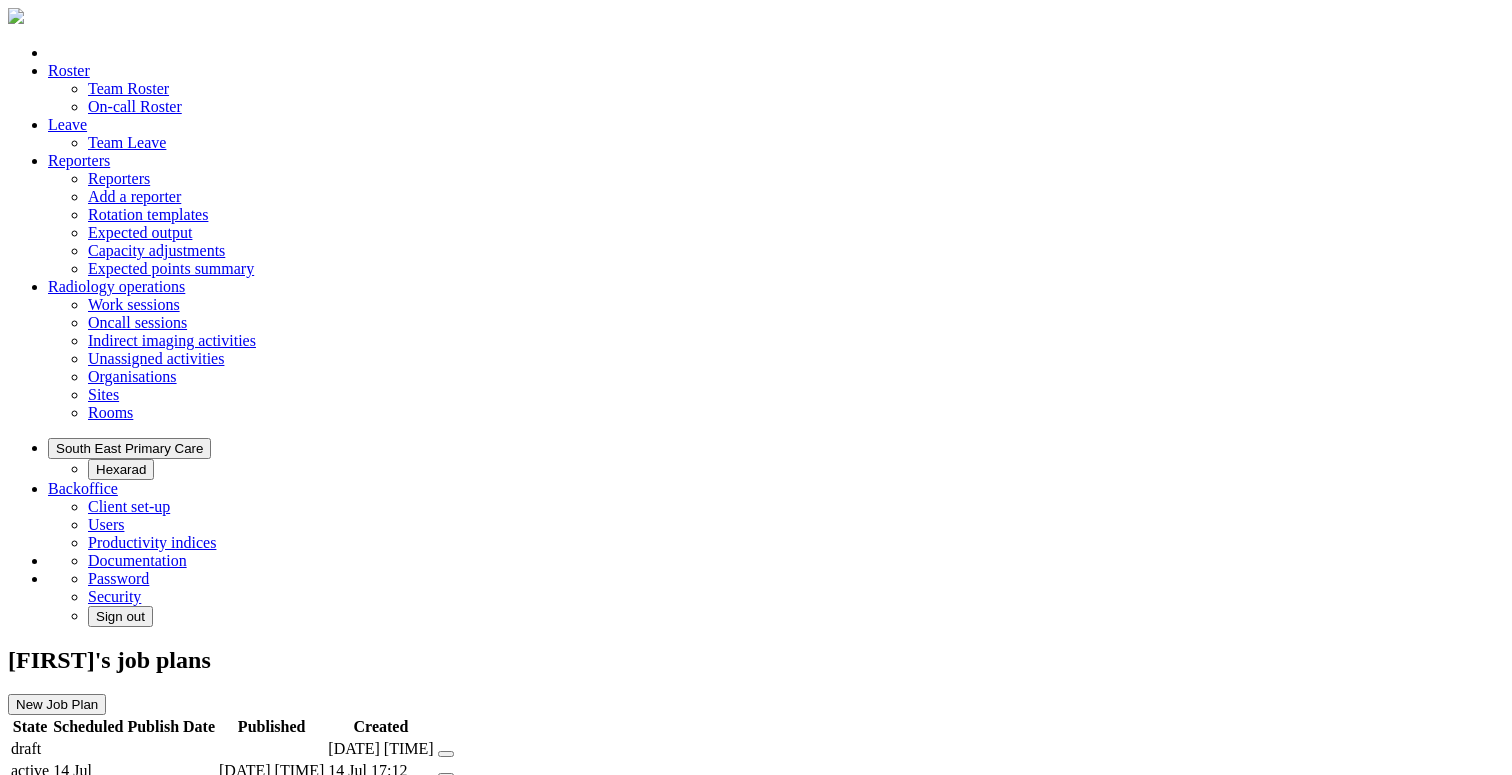 click at bounding box center (446, 754) 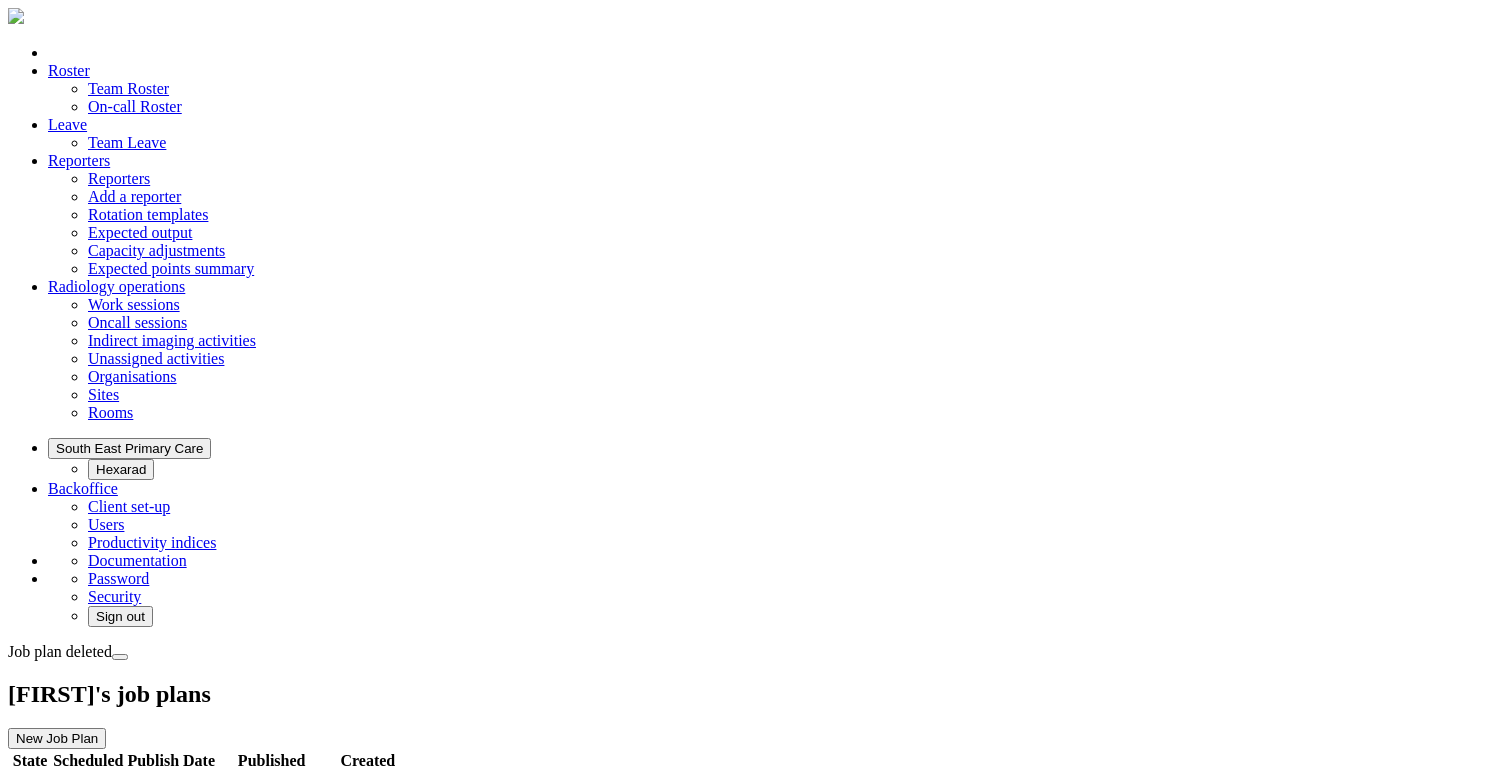 click on "Unpublished job plans" at bounding box center (81, 831) 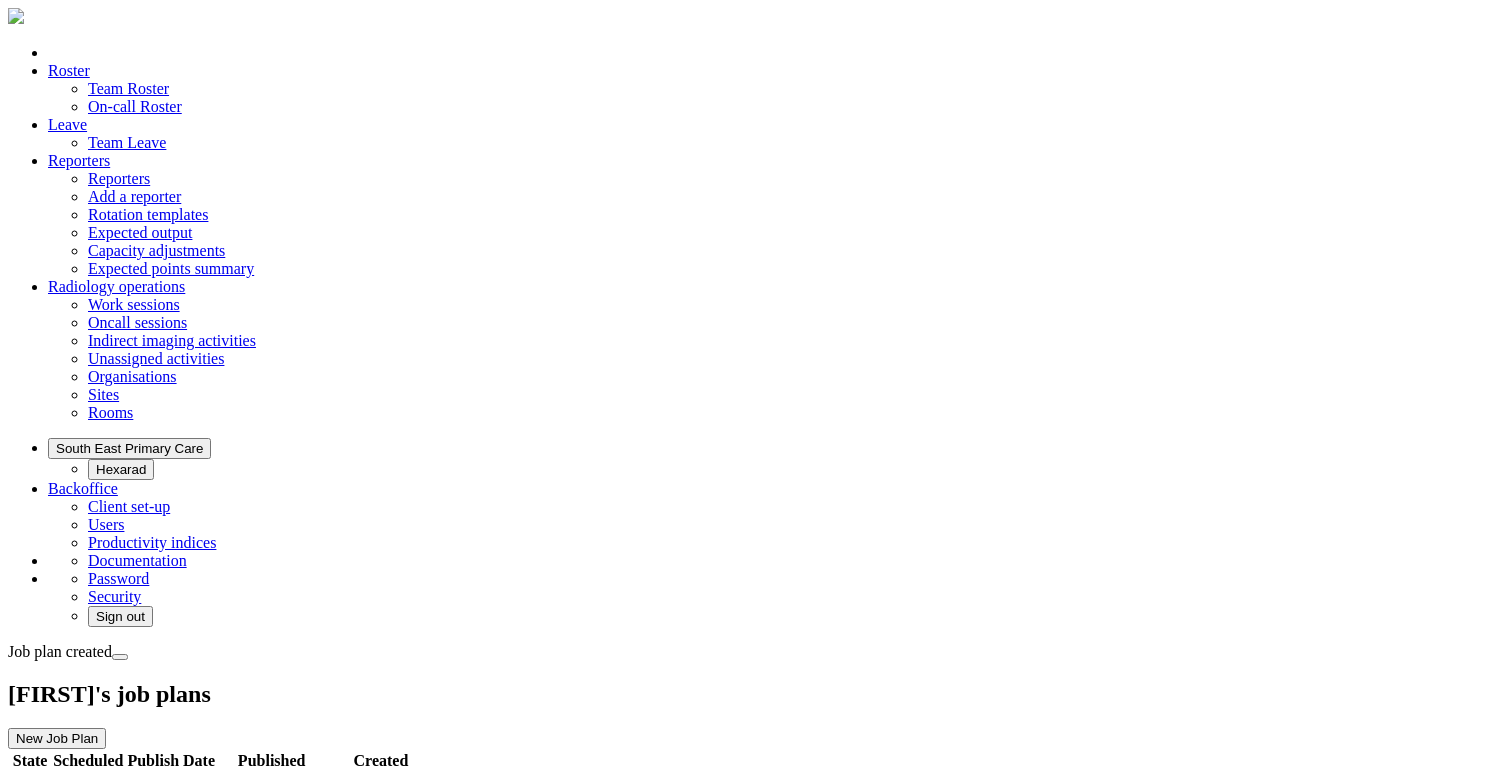 click at bounding box center [446, 788] 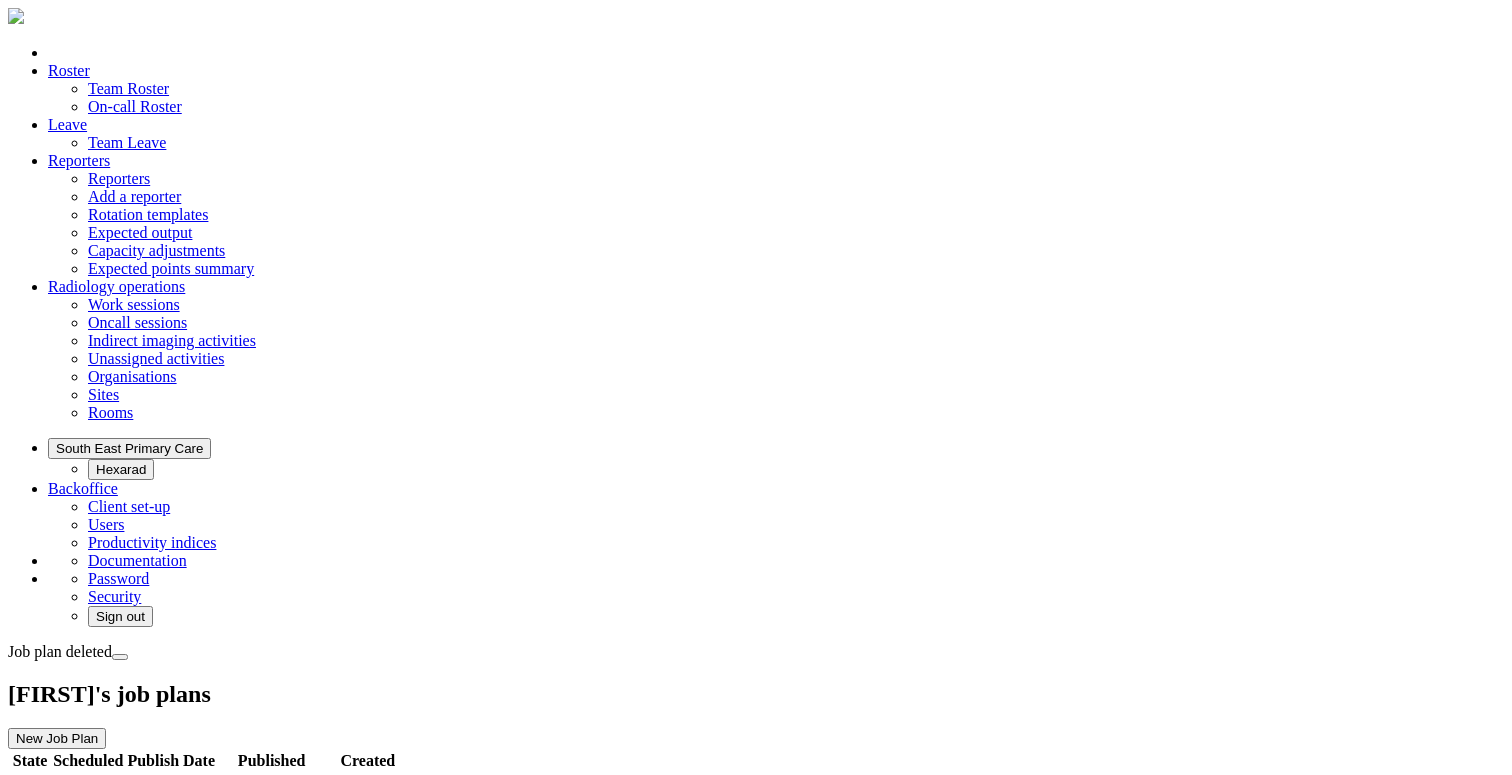 click on "Unpublished job plans" at bounding box center [81, 831] 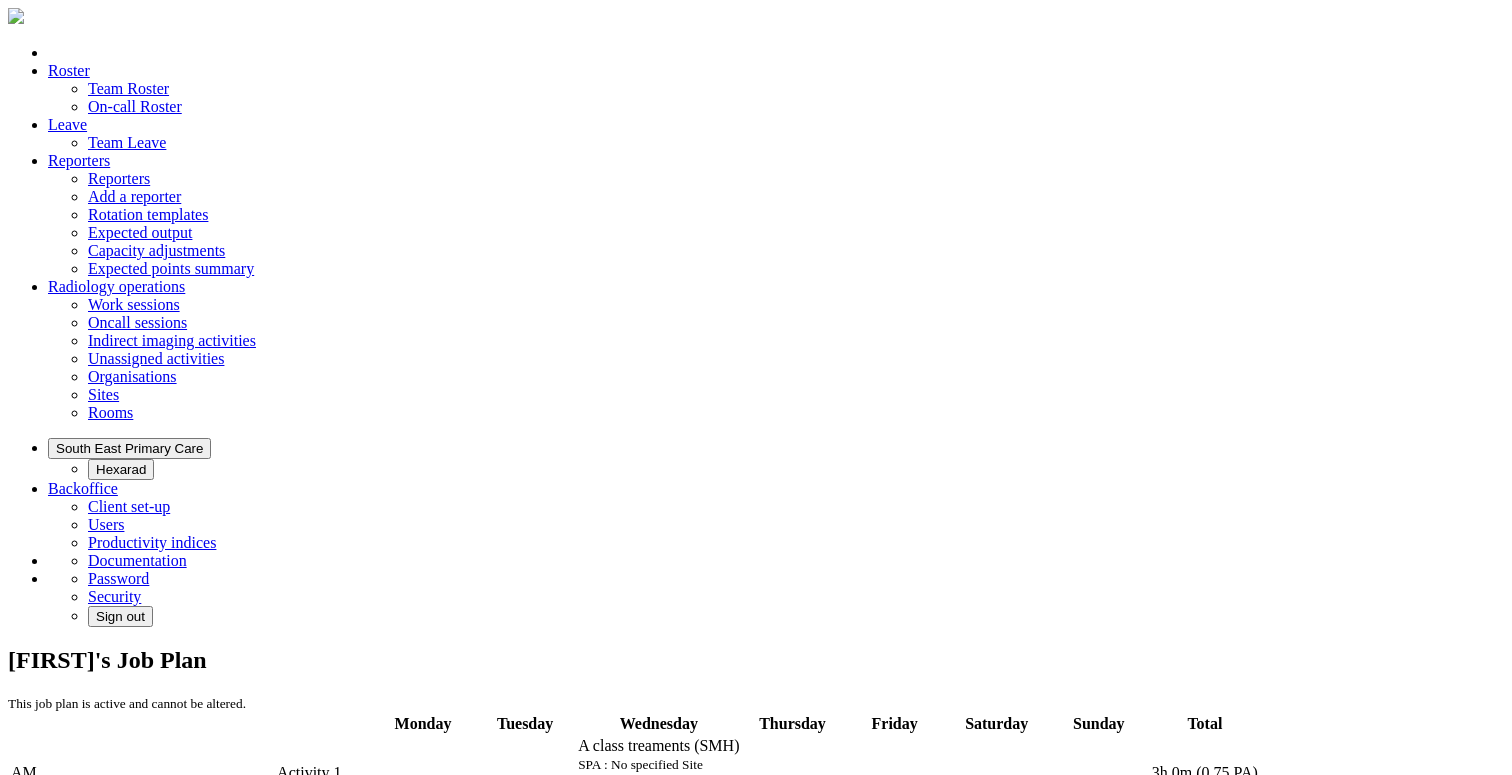 click on "SPA : No specified Site" at bounding box center (640, 764) 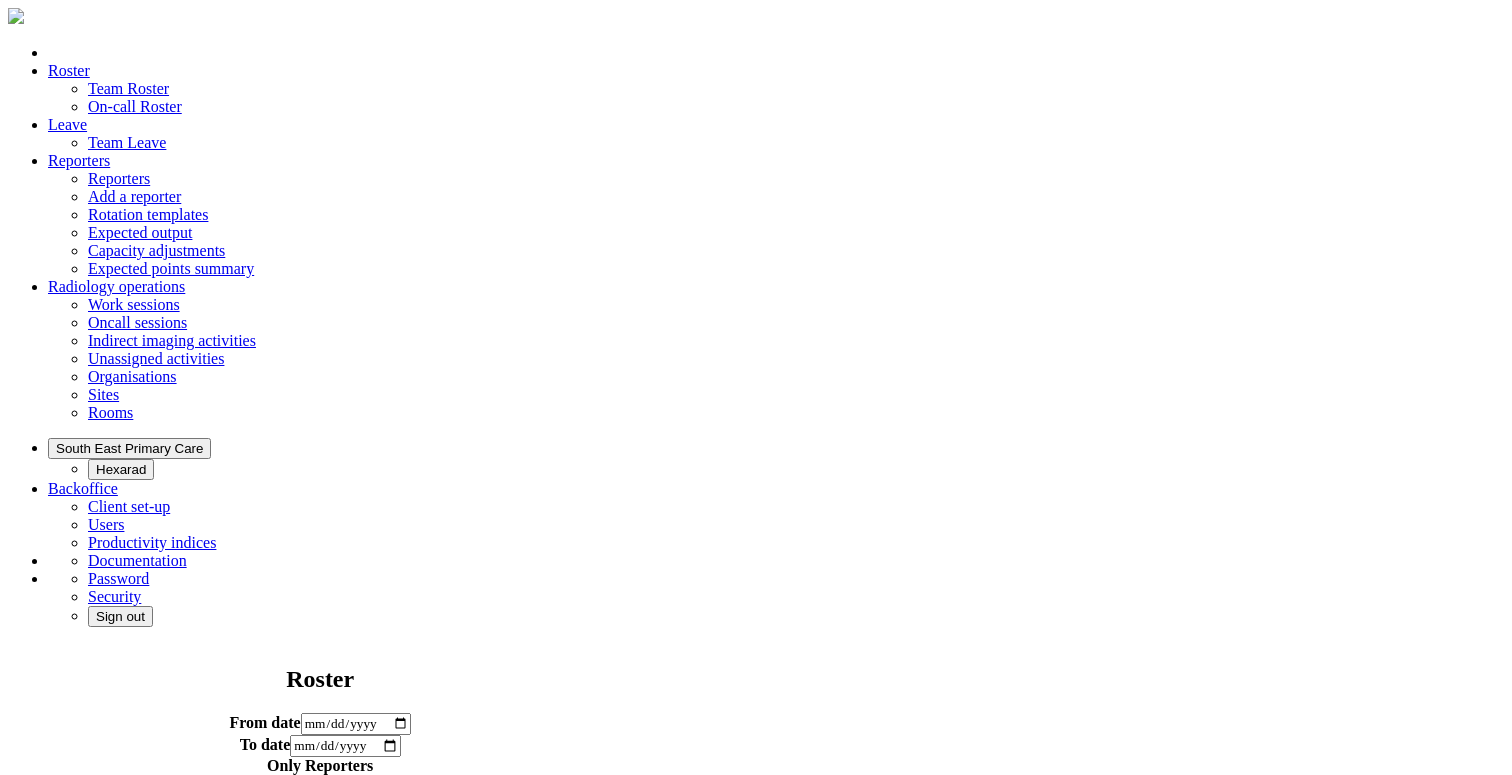 scroll, scrollTop: 0, scrollLeft: 0, axis: both 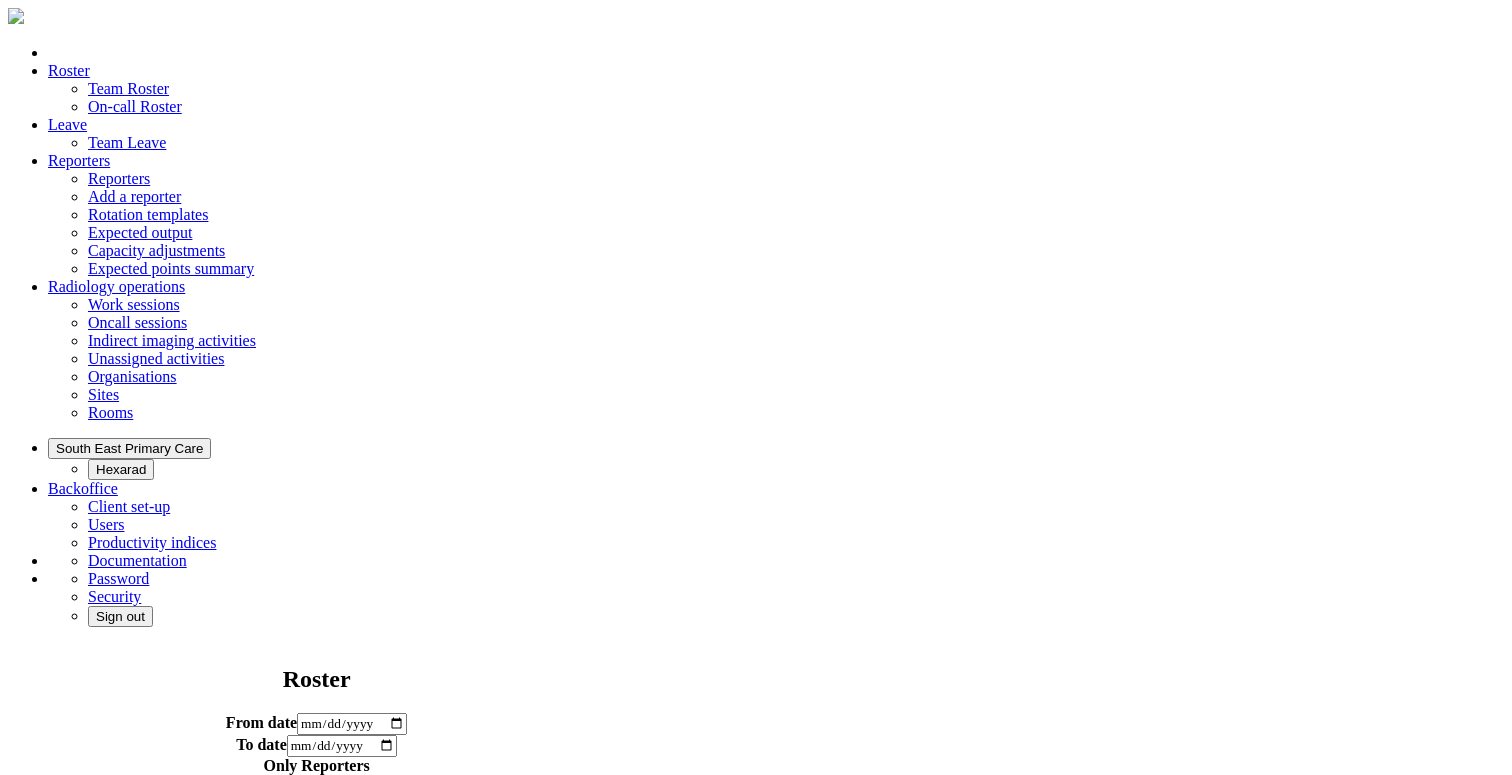 click on "Actions" at bounding box center (656, 1253) 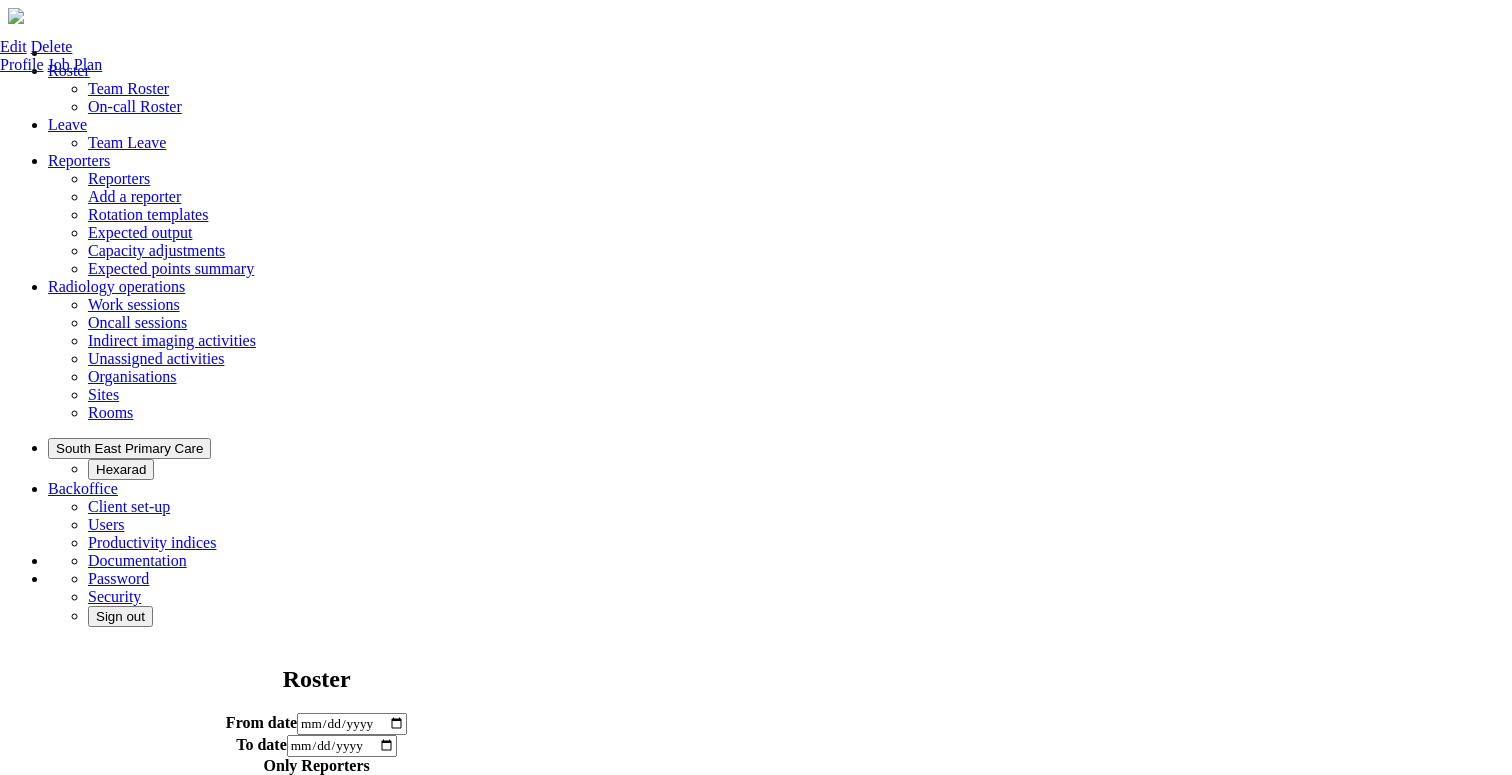 click on "Job Plan" at bounding box center (75, 64) 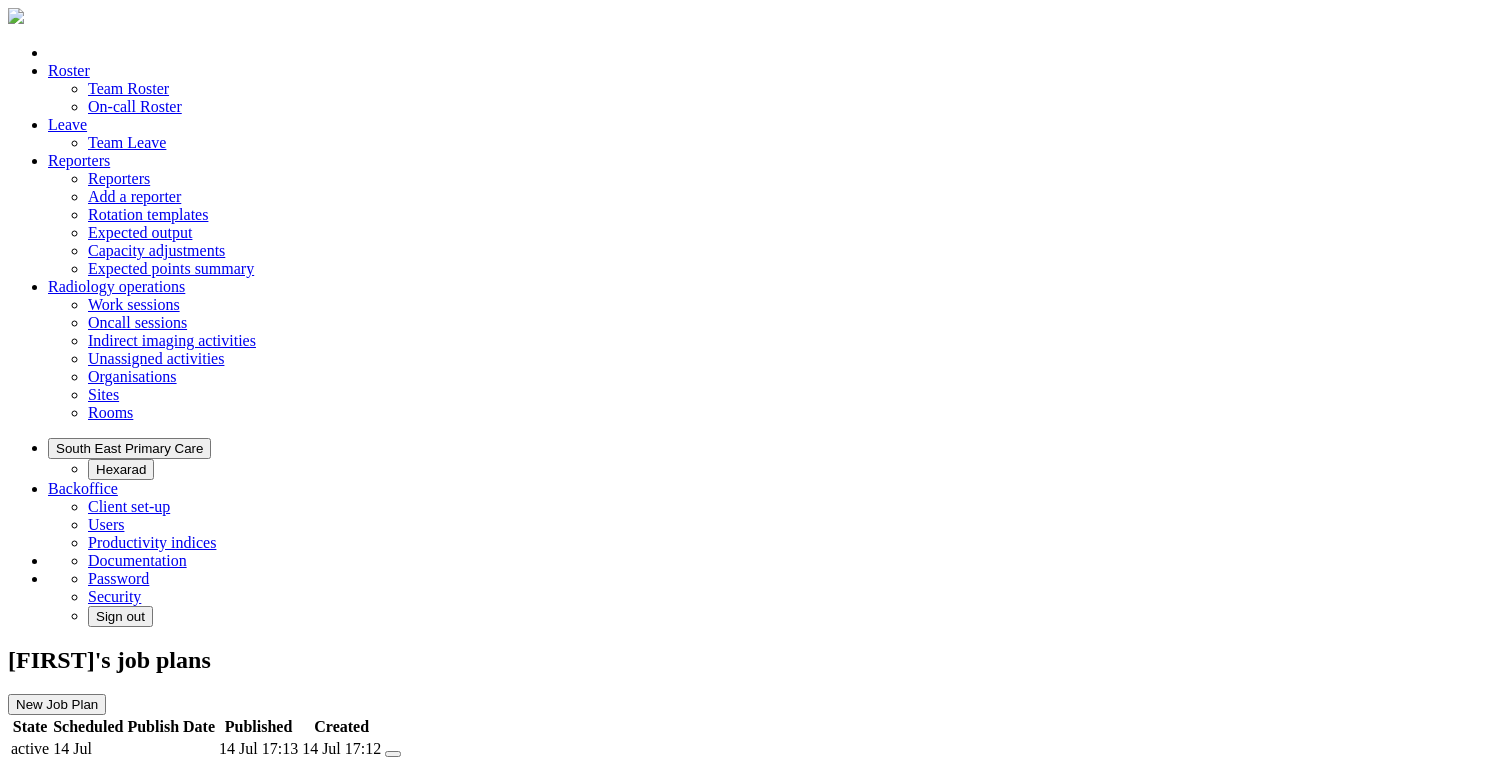 scroll, scrollTop: 0, scrollLeft: 0, axis: both 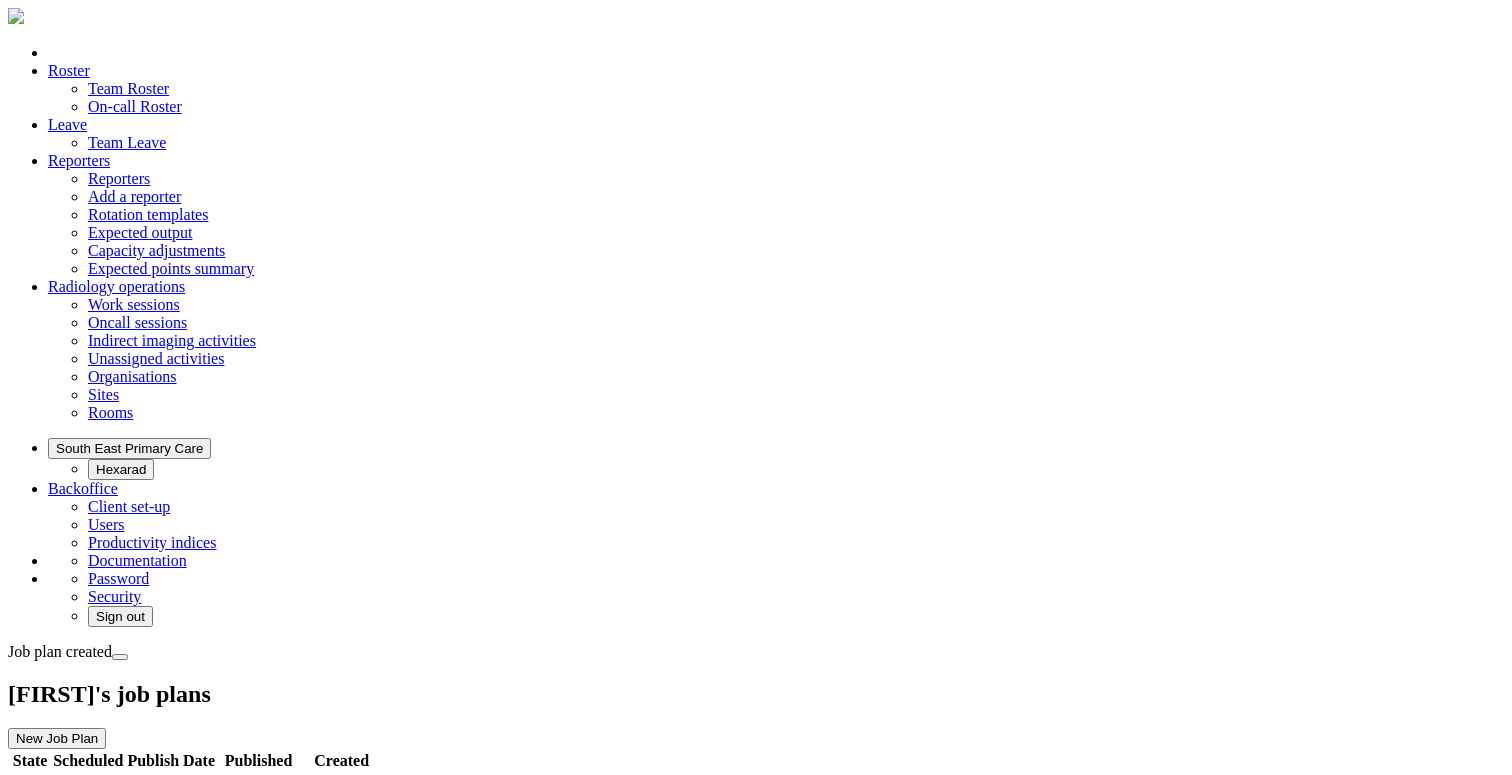 click at bounding box center [385, 774] 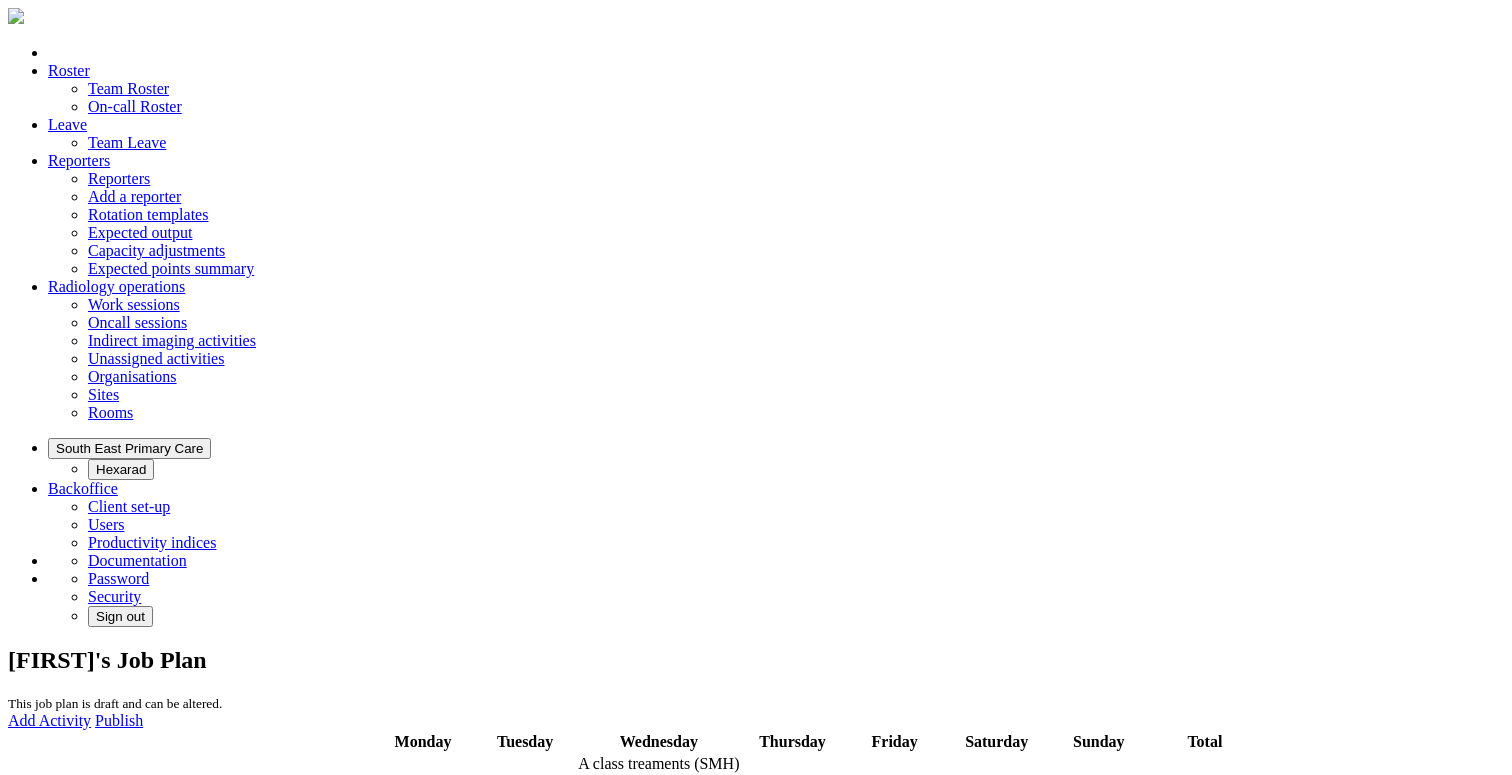 click at bounding box center (586, 841) 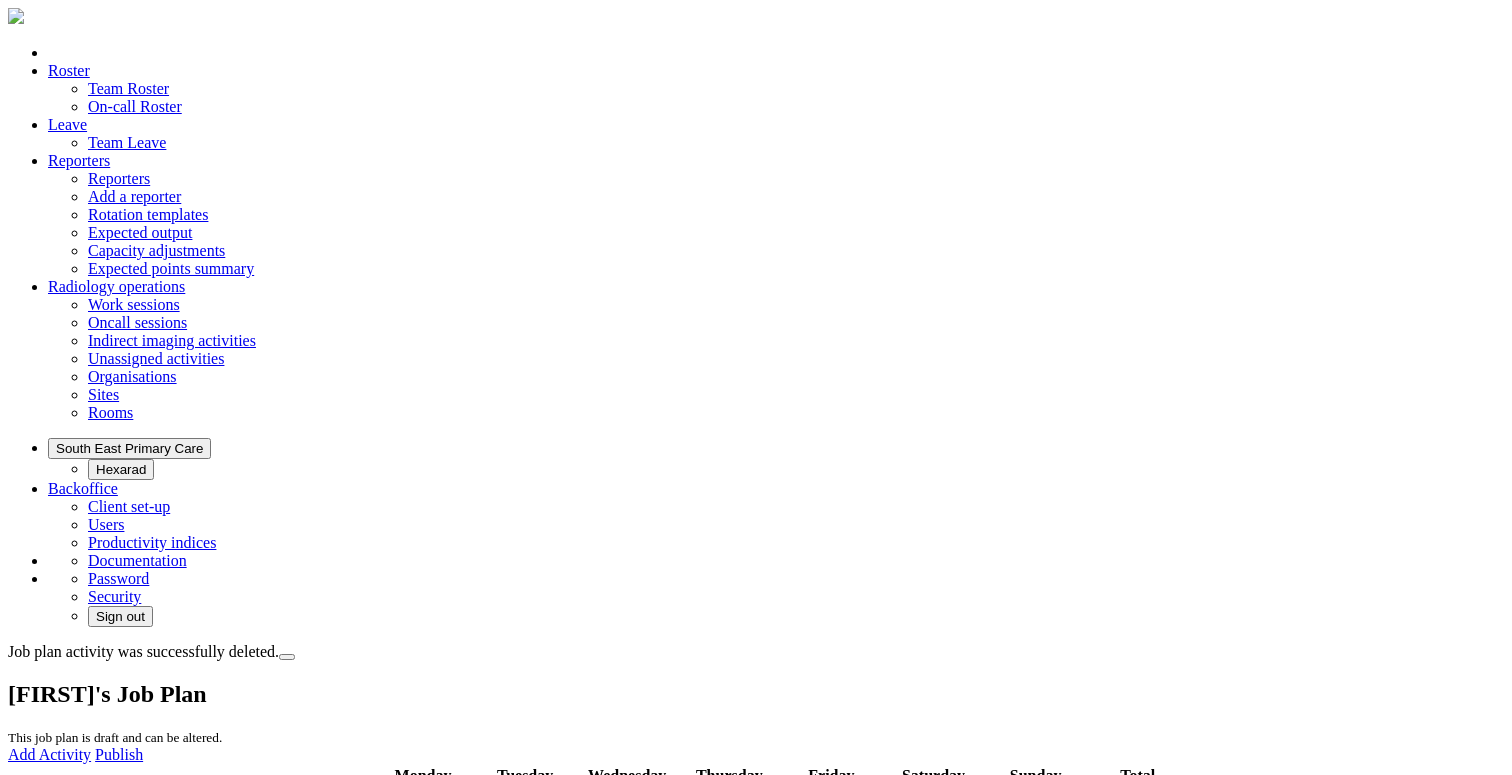 click on "Add Activity" at bounding box center (49, 754) 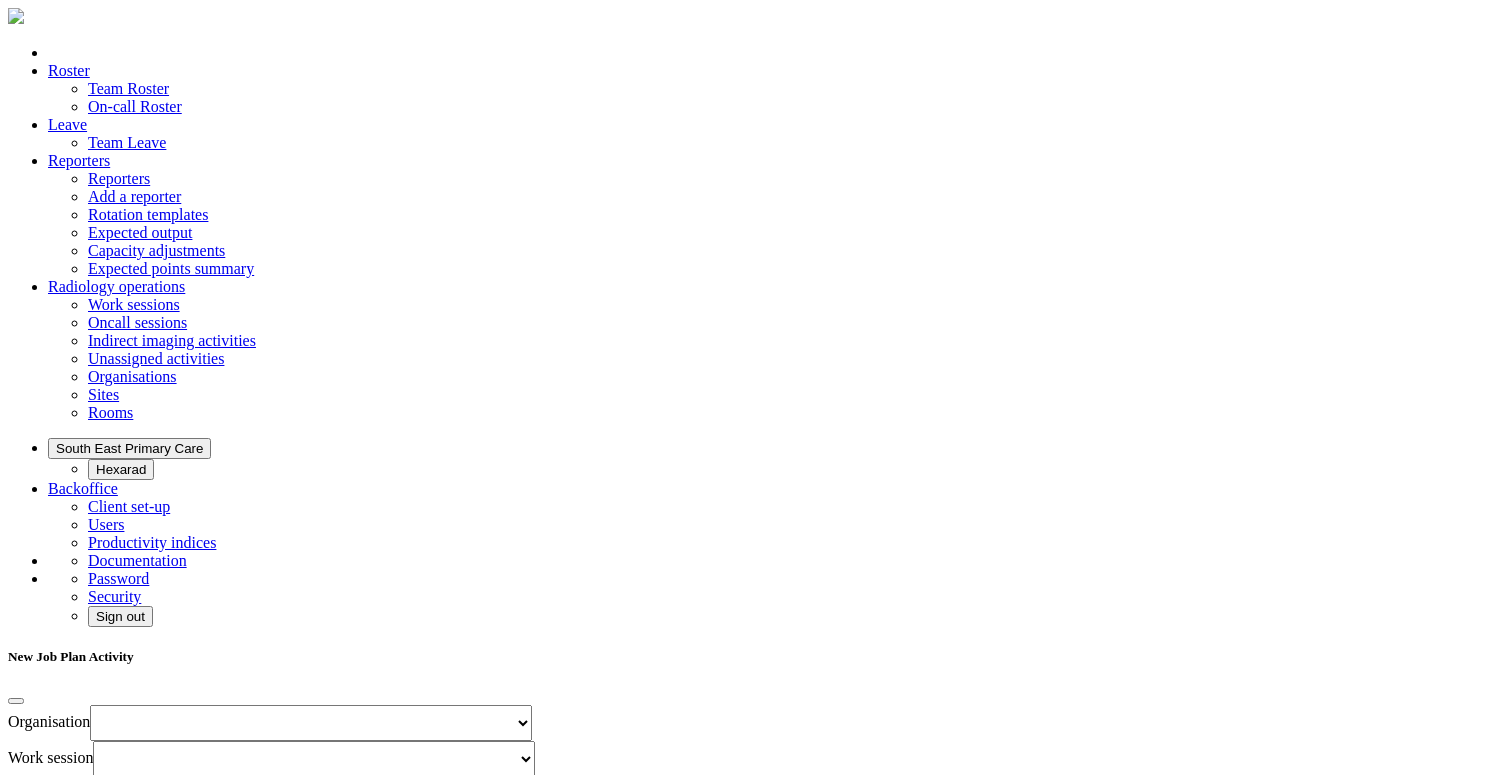 select on "**********" 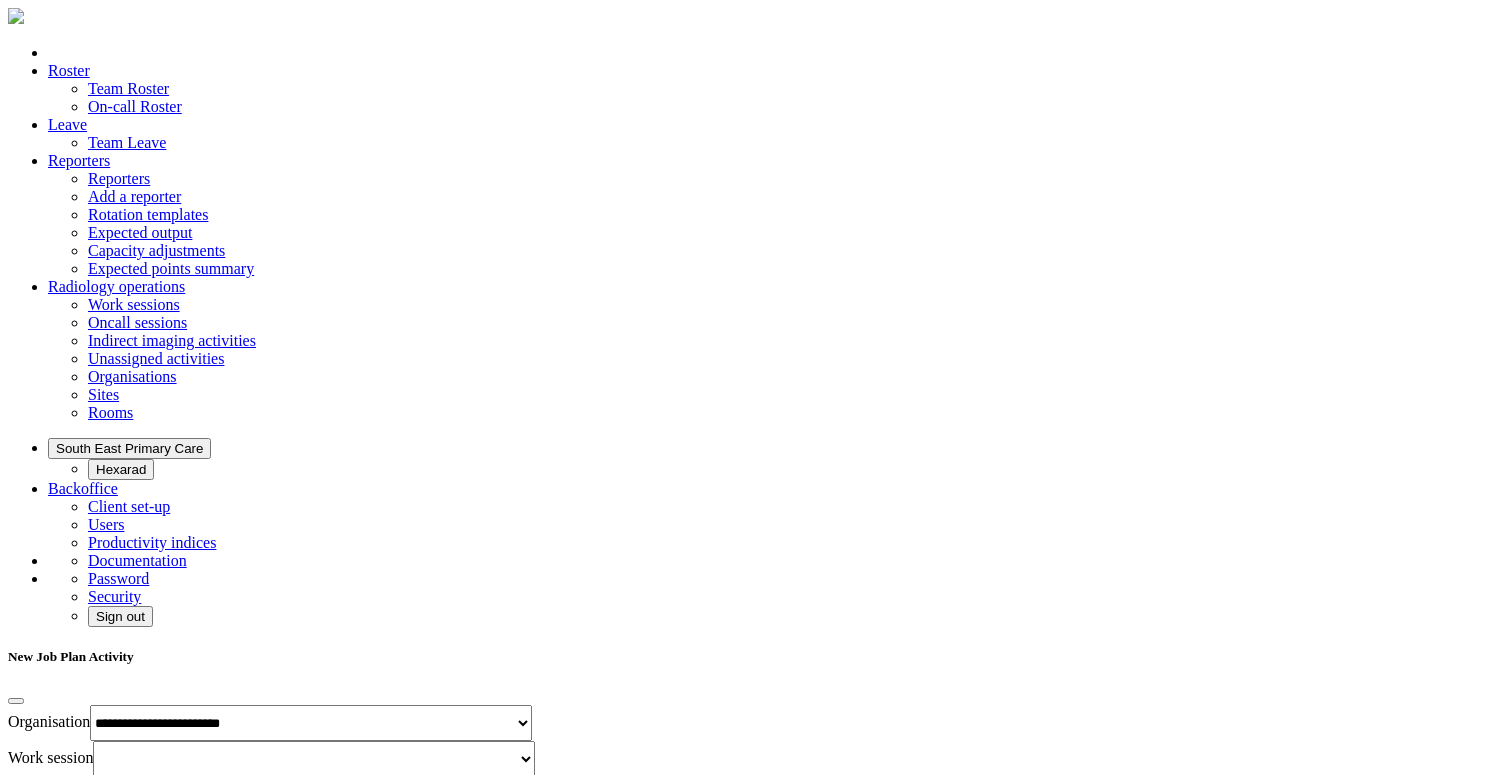 click on "**********" at bounding box center (0, 0) 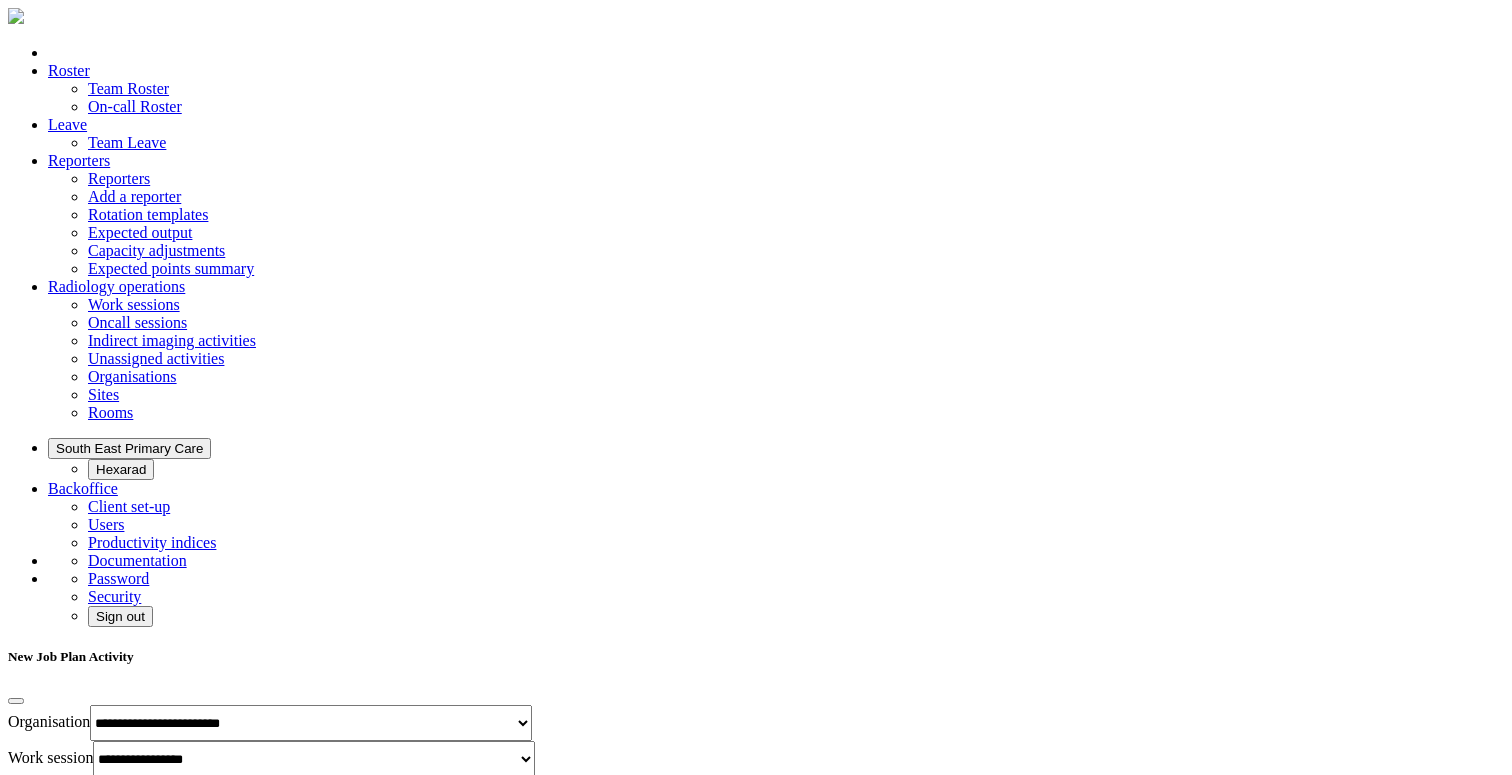 select on "**********" 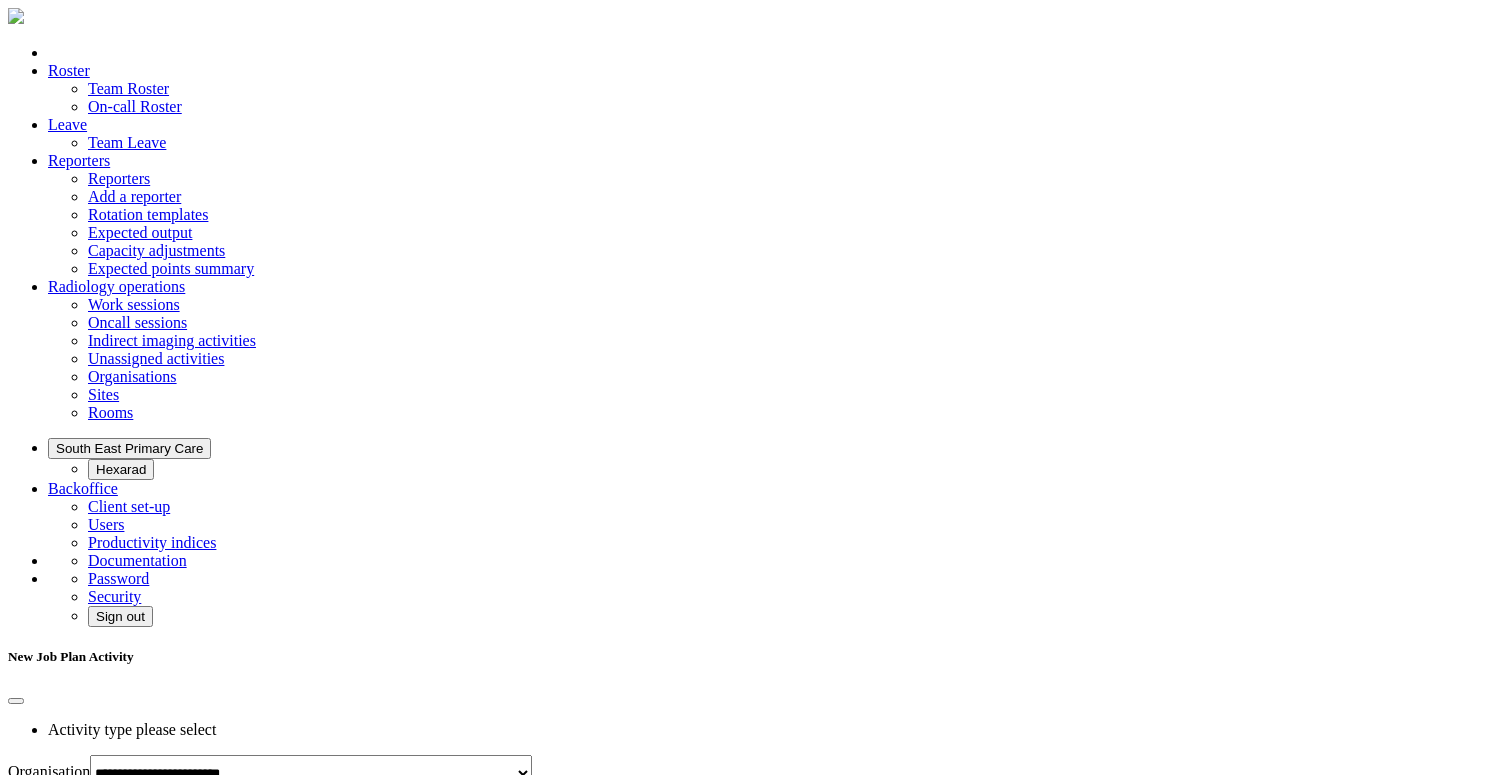 scroll, scrollTop: 381, scrollLeft: 0, axis: vertical 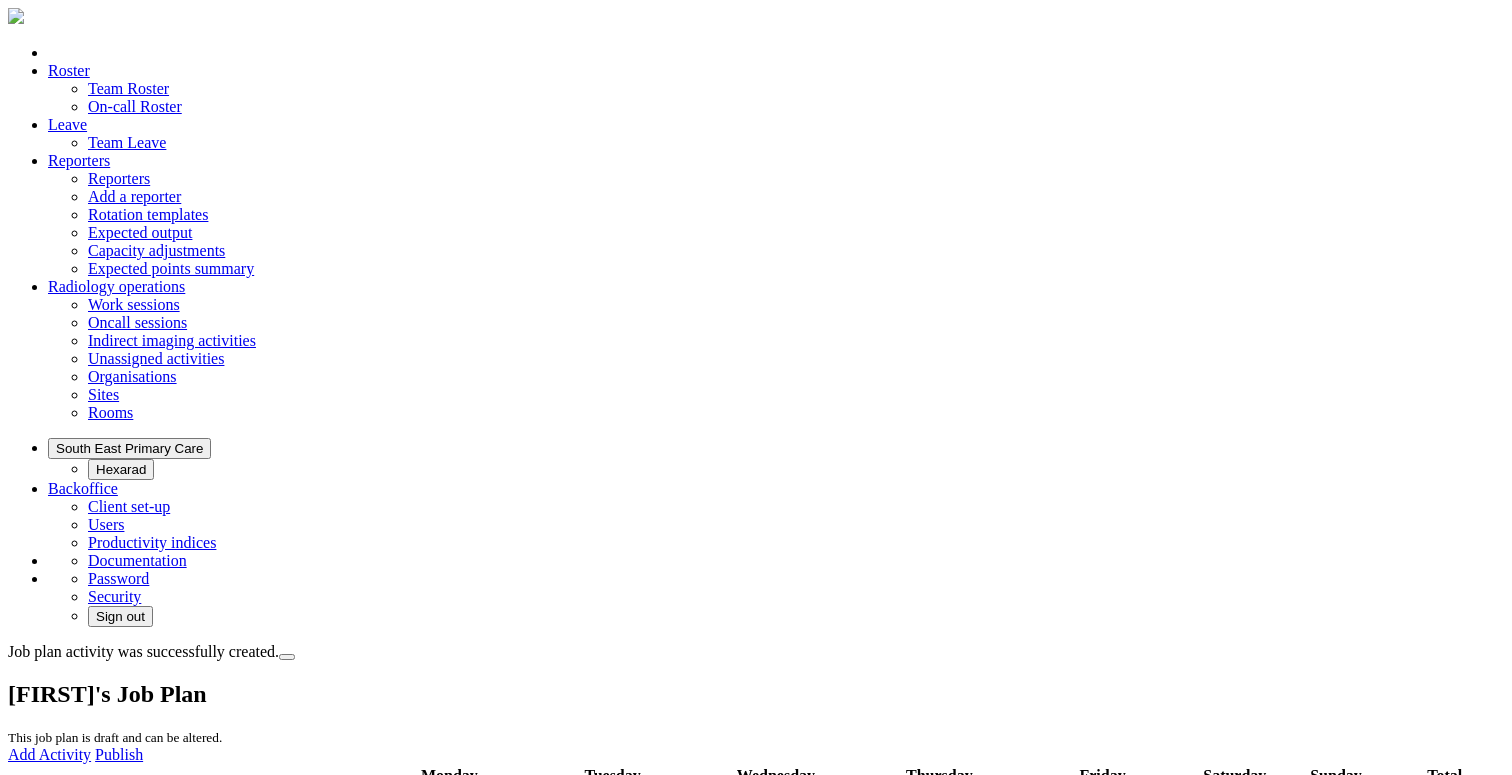 click at bounding box center (1031, 893) 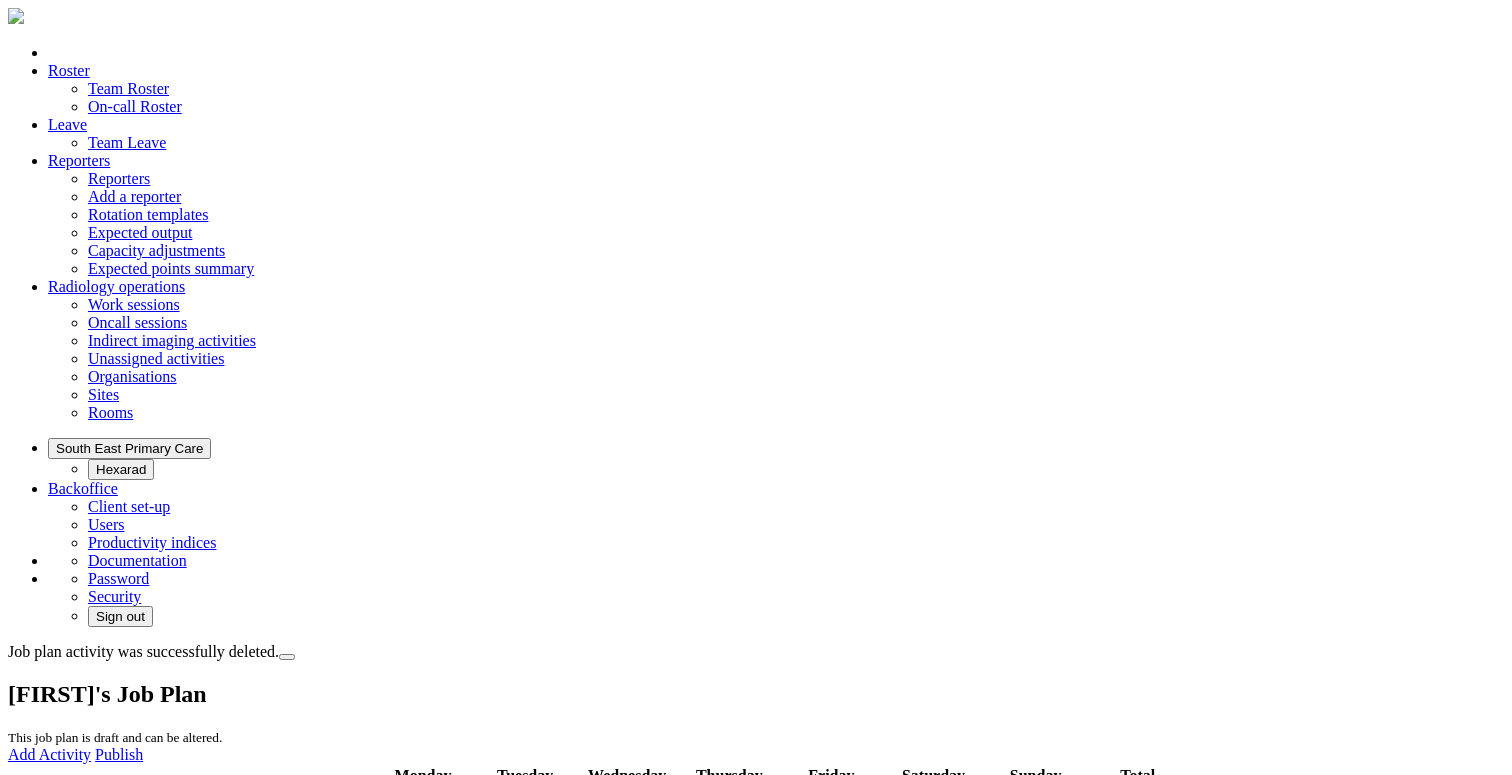 click on "Add Activity" at bounding box center (49, 754) 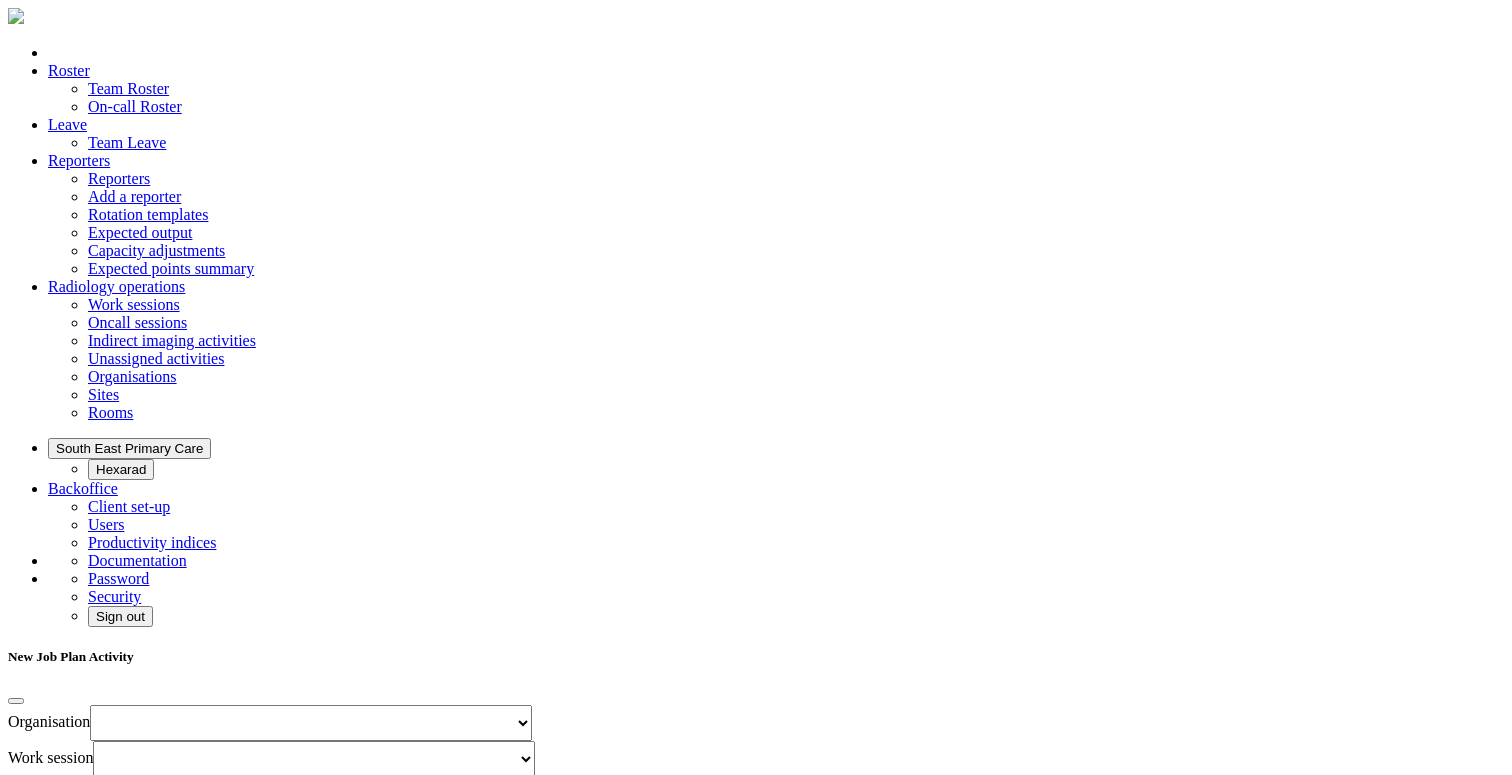 select on "**********" 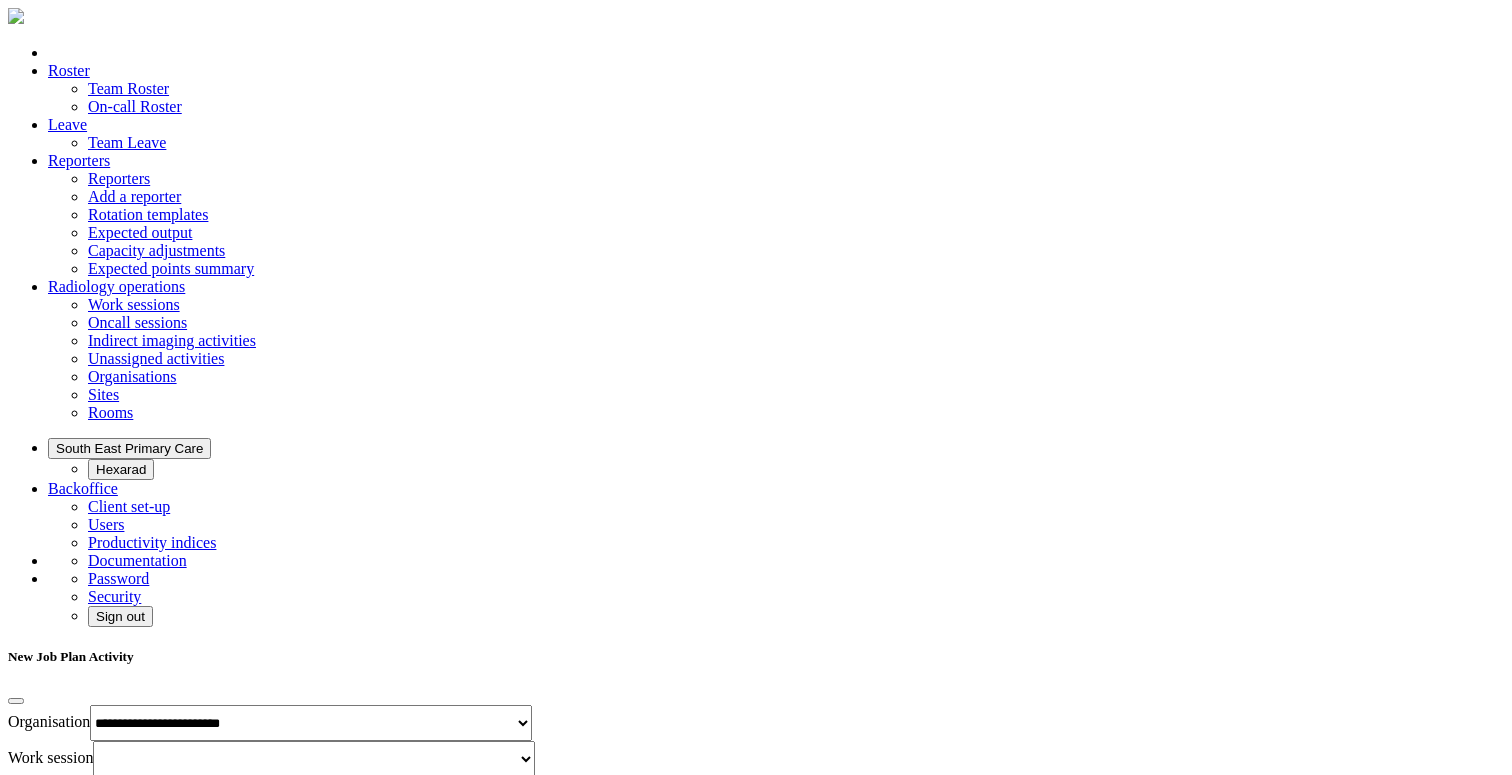 click on "**********" at bounding box center [0, 0] 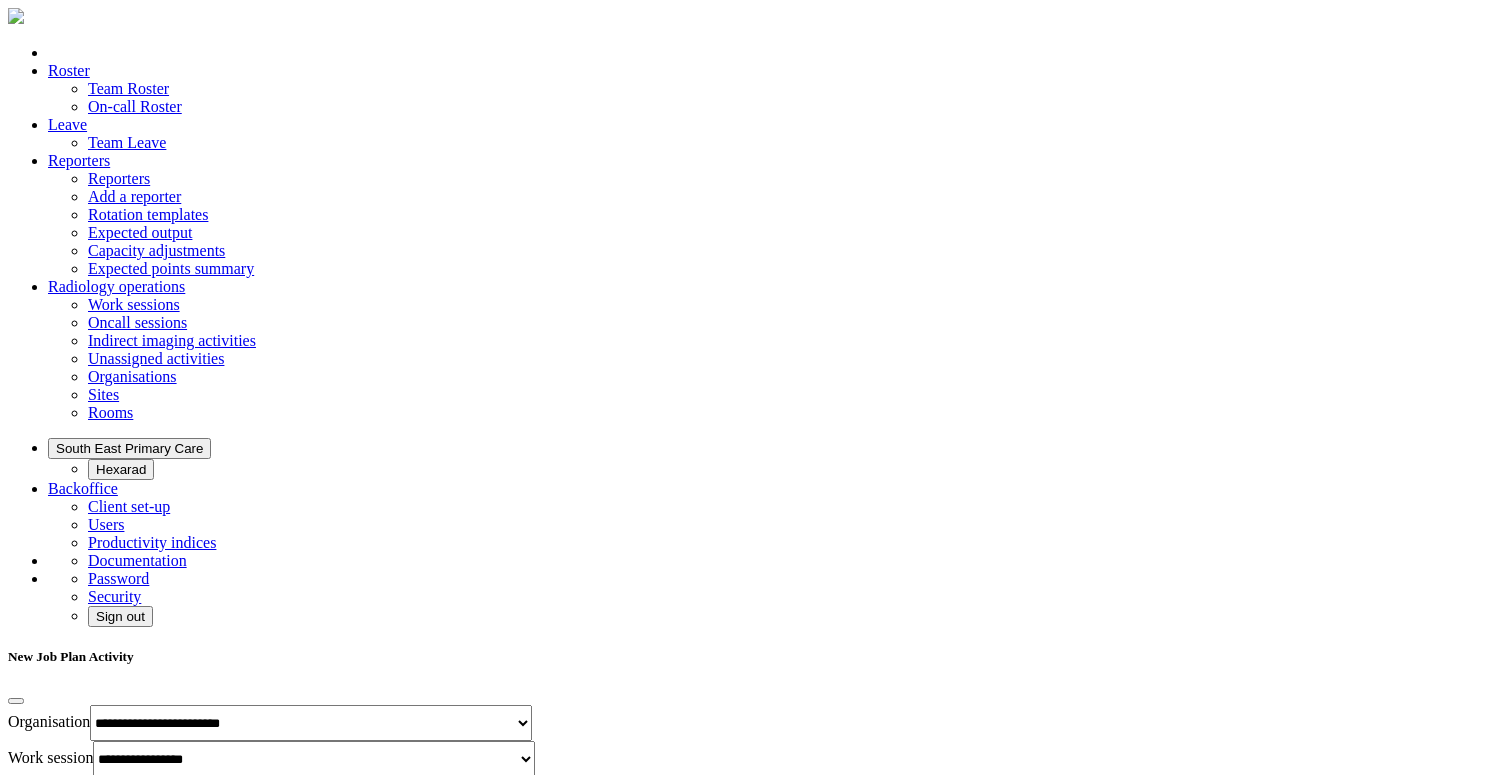 select on "**********" 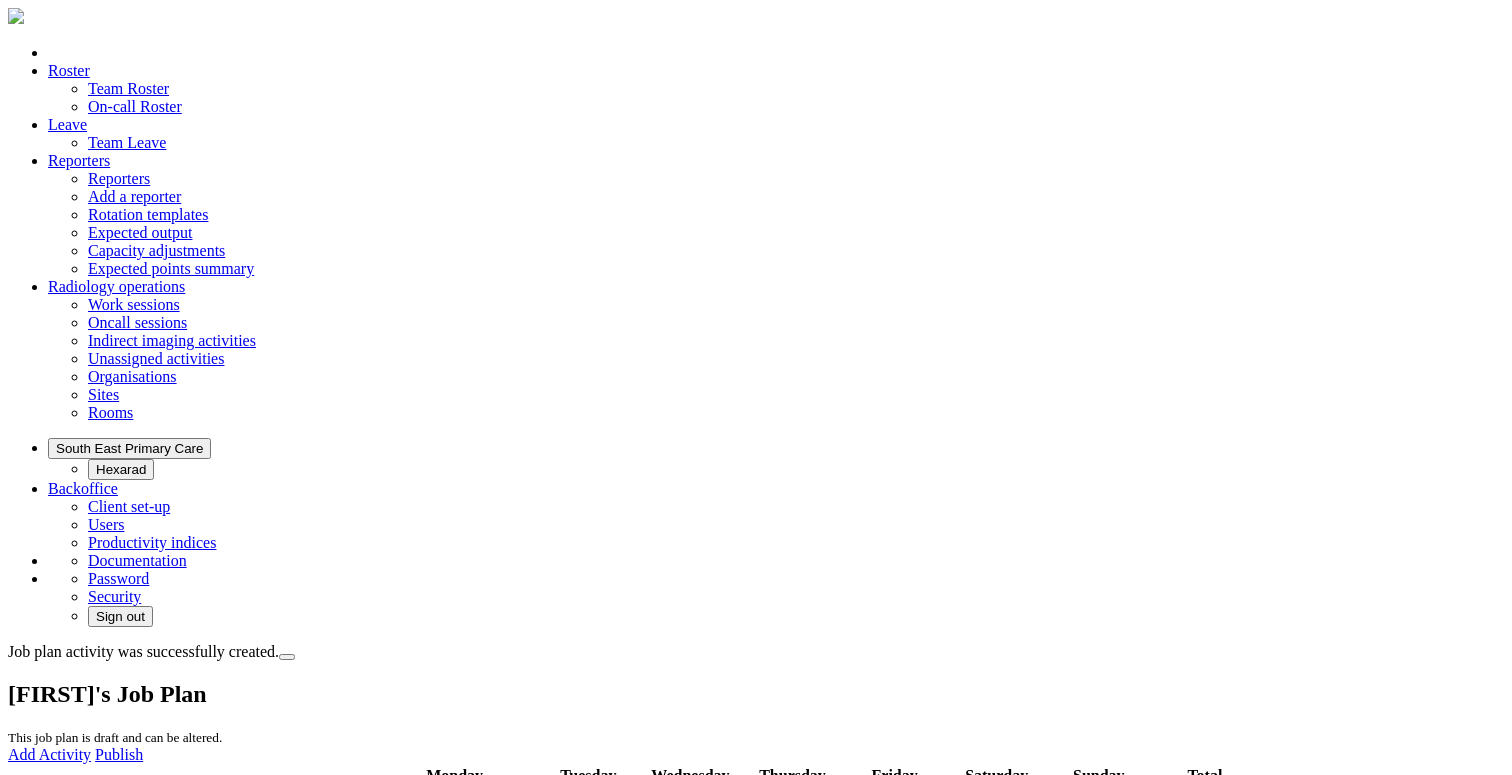 click on "Add Activity" at bounding box center (49, 754) 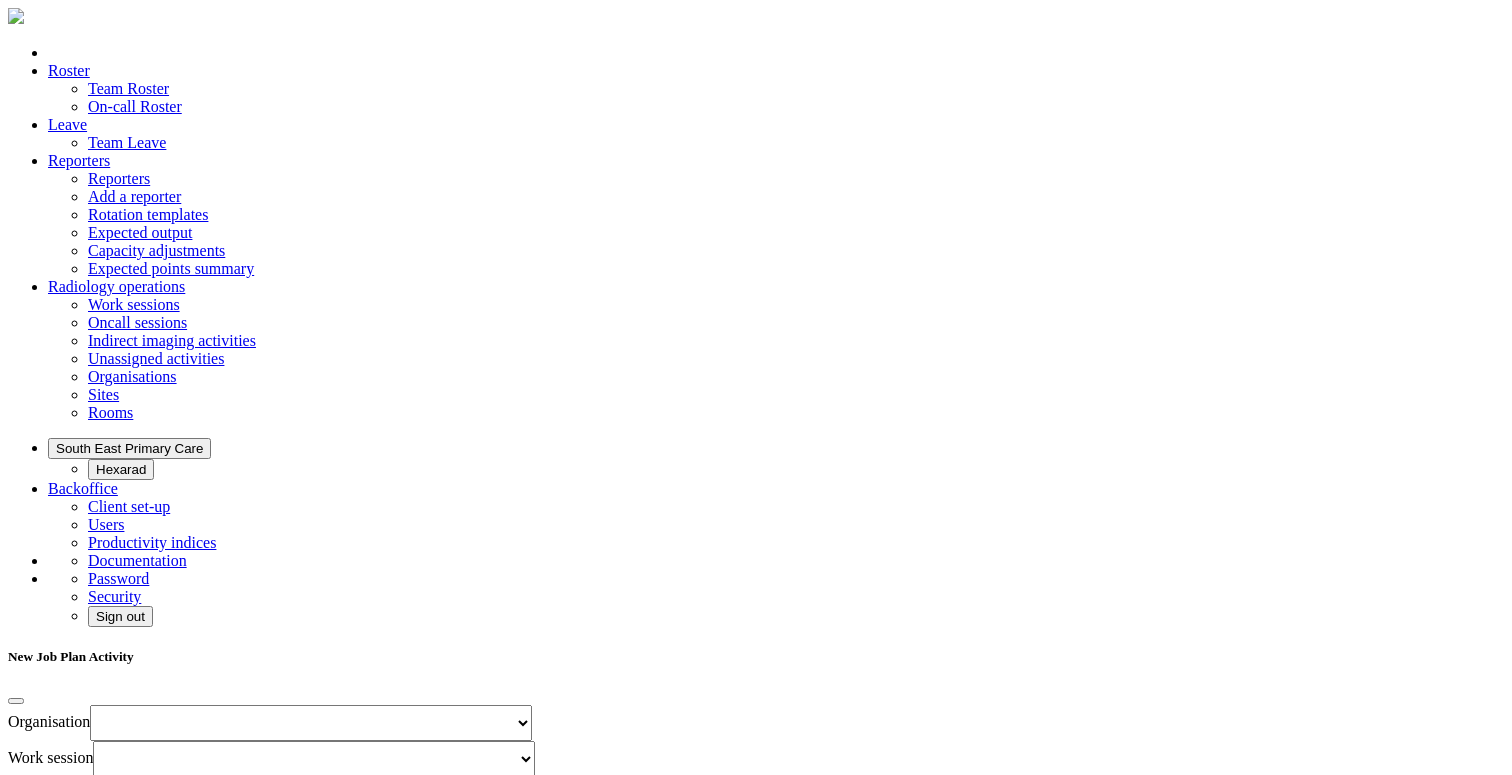 select on "**********" 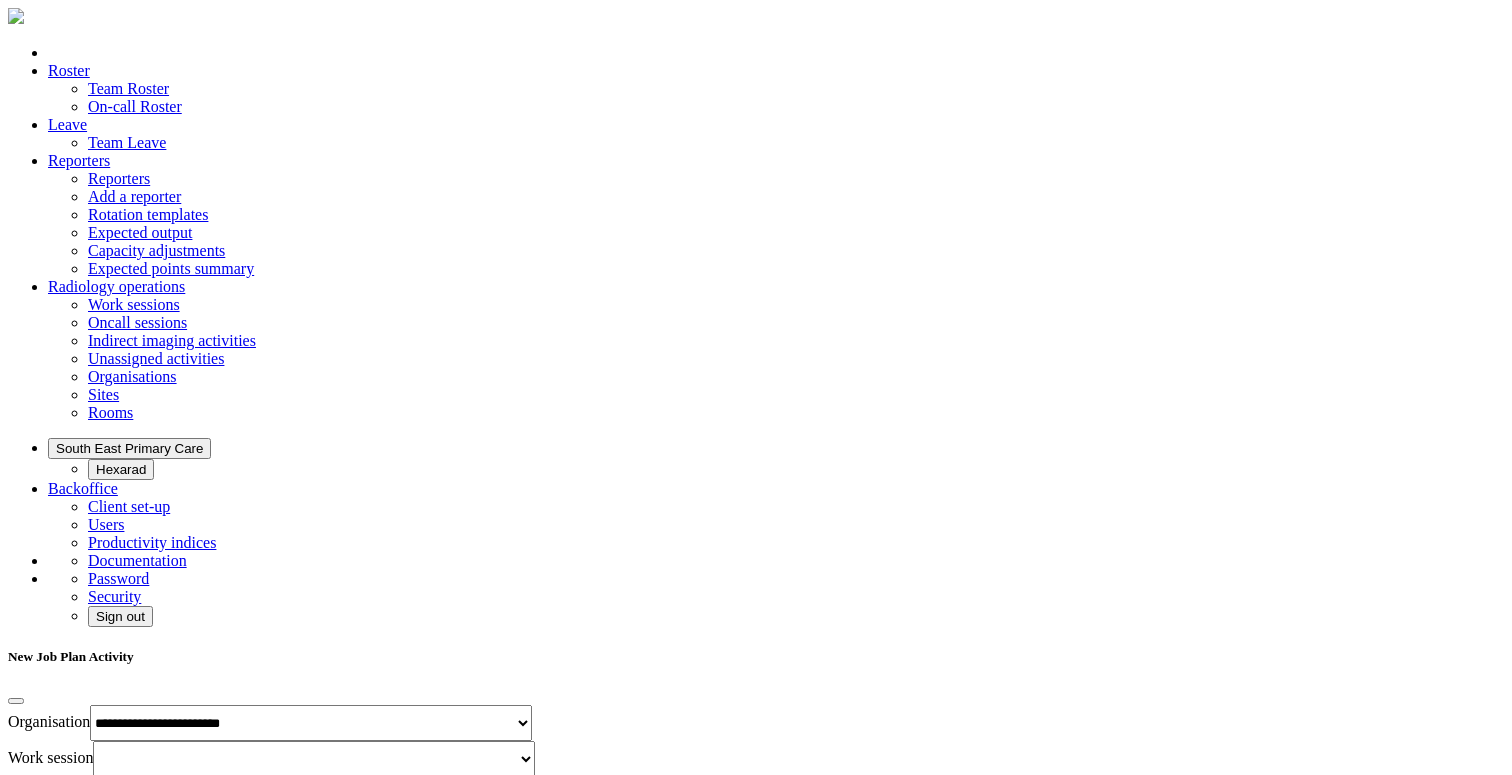 click on "**********" at bounding box center (0, 0) 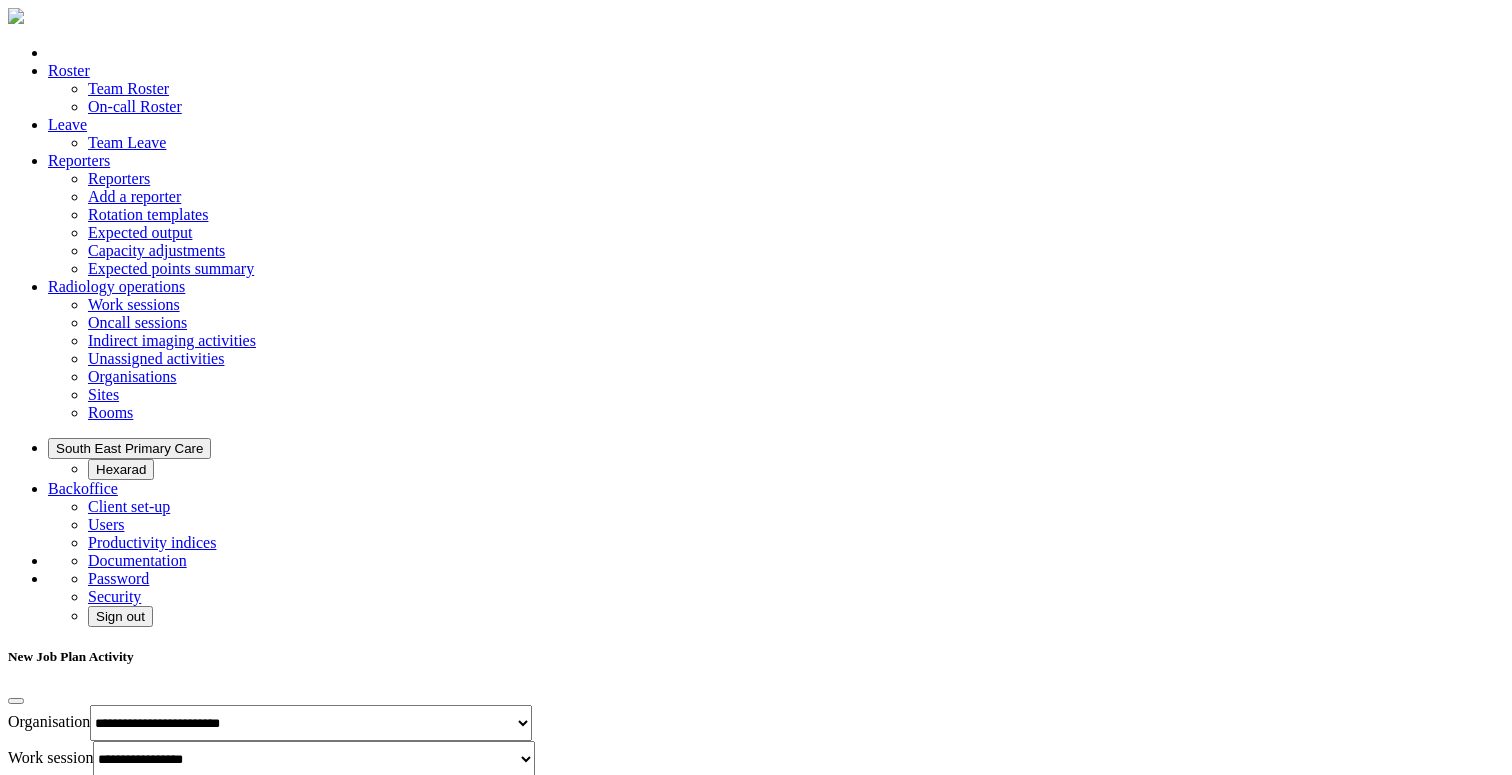 select on "**********" 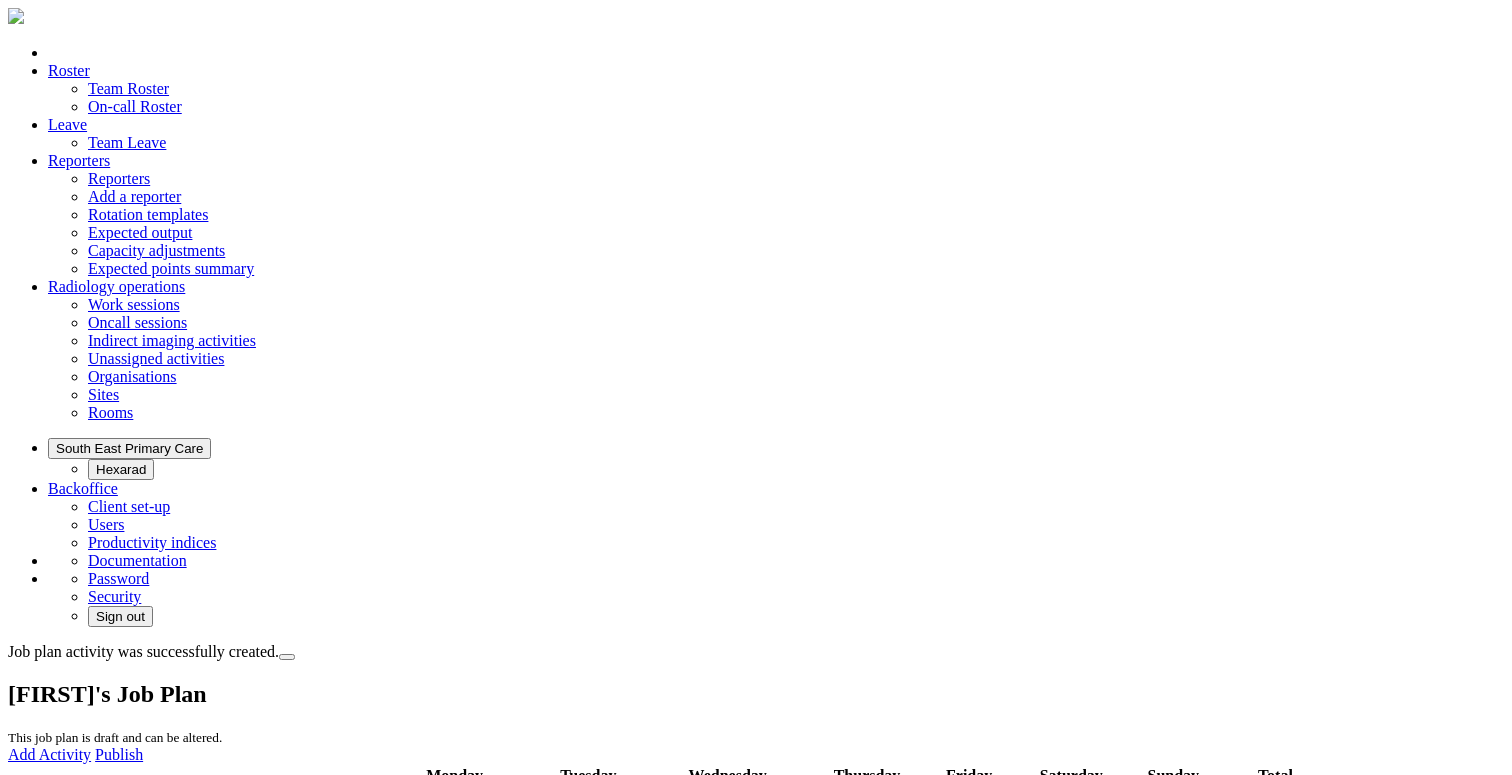 click at bounding box center (382, 875) 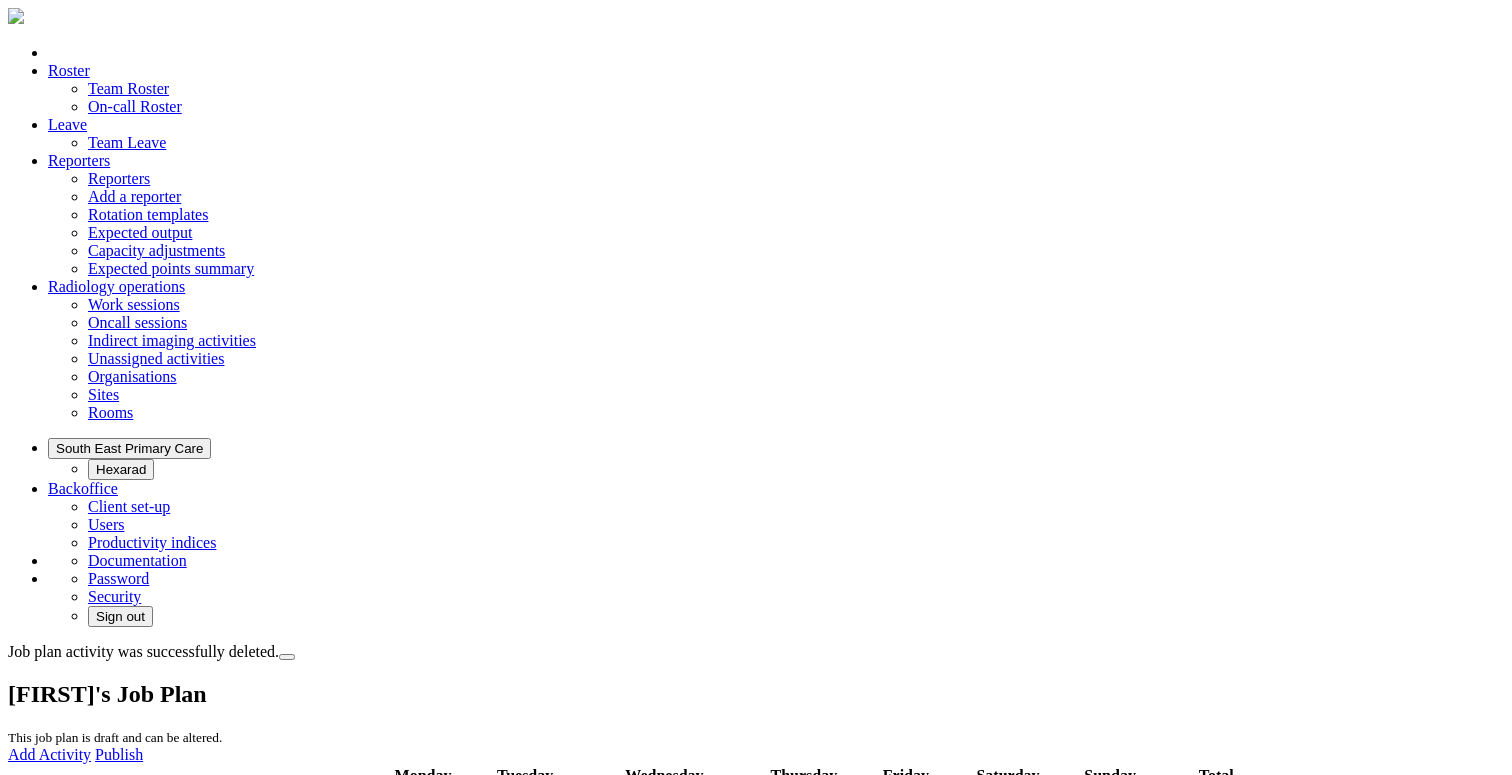 click on "Publish" at bounding box center [119, 754] 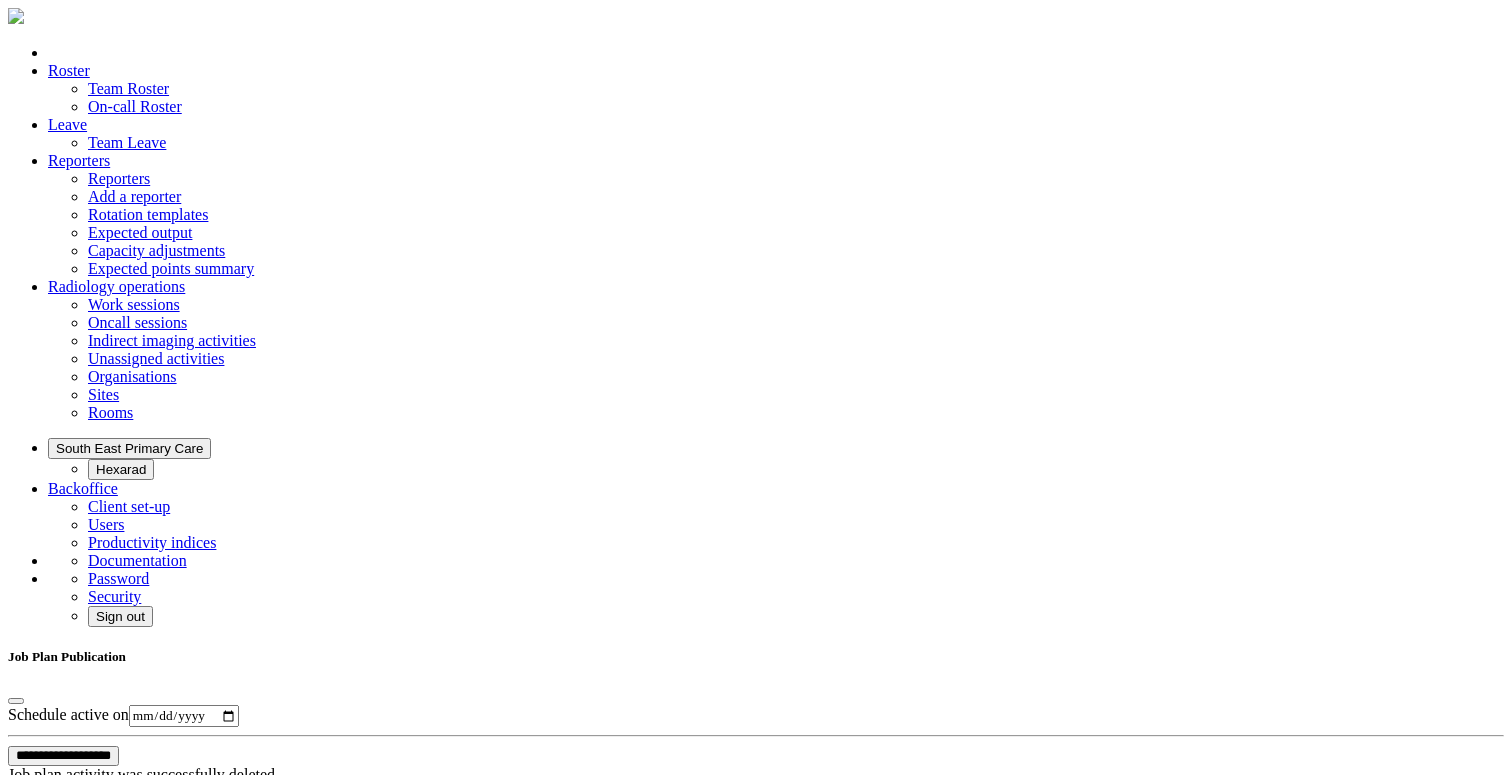 click on "**********" at bounding box center (184, 716) 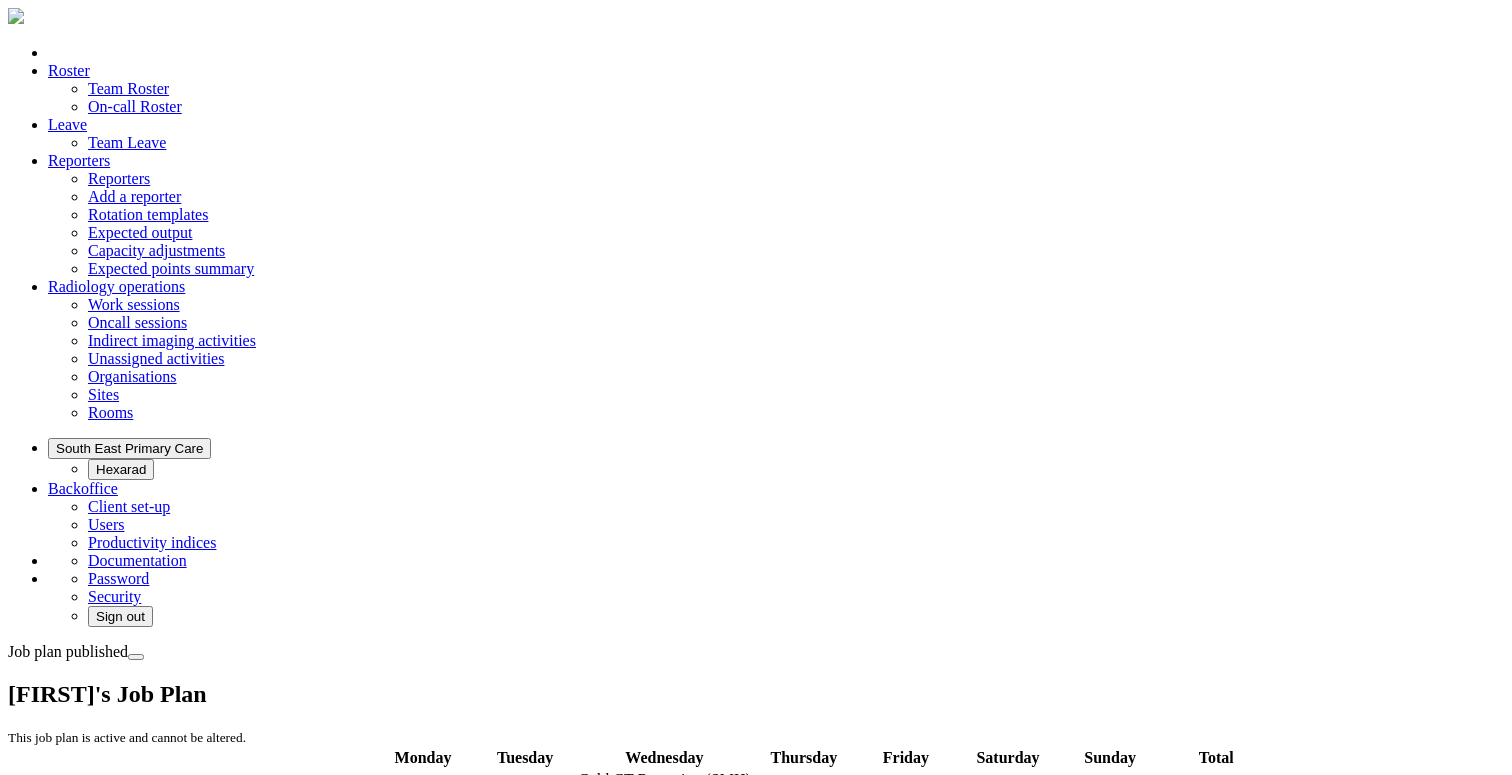 click on "Team Roster" at bounding box center (128, 88) 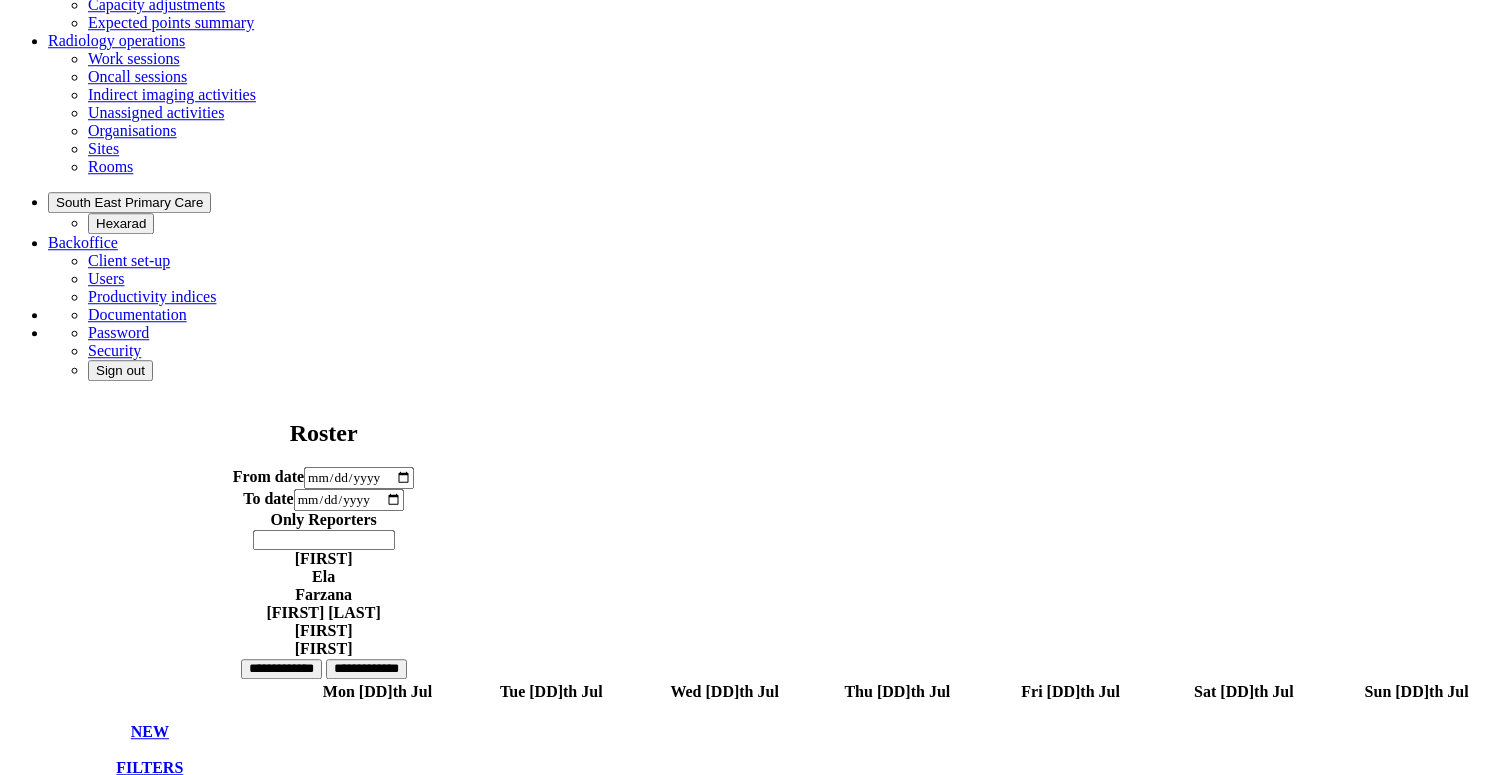 scroll, scrollTop: 204, scrollLeft: 0, axis: vertical 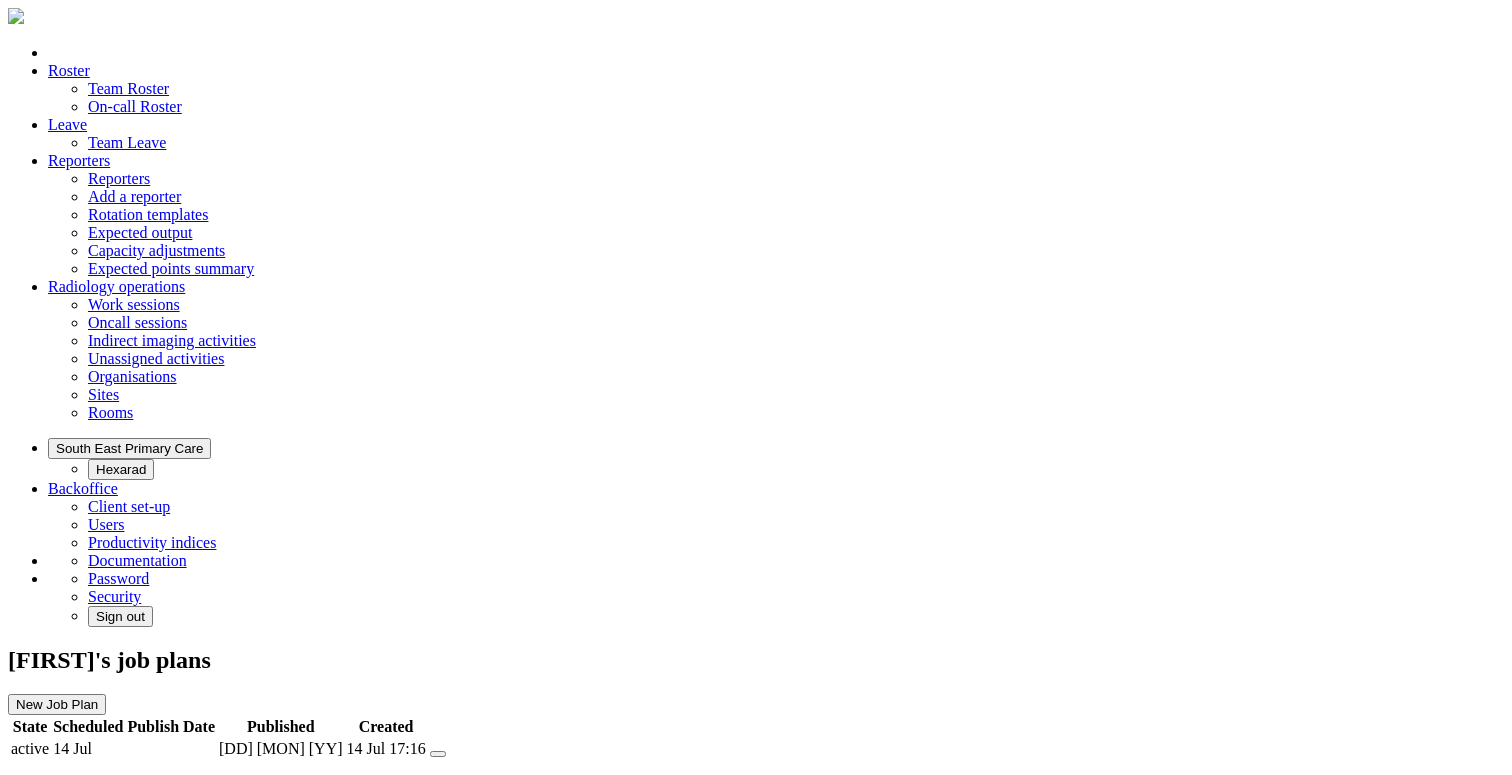 click at bounding box center (430, 740) 